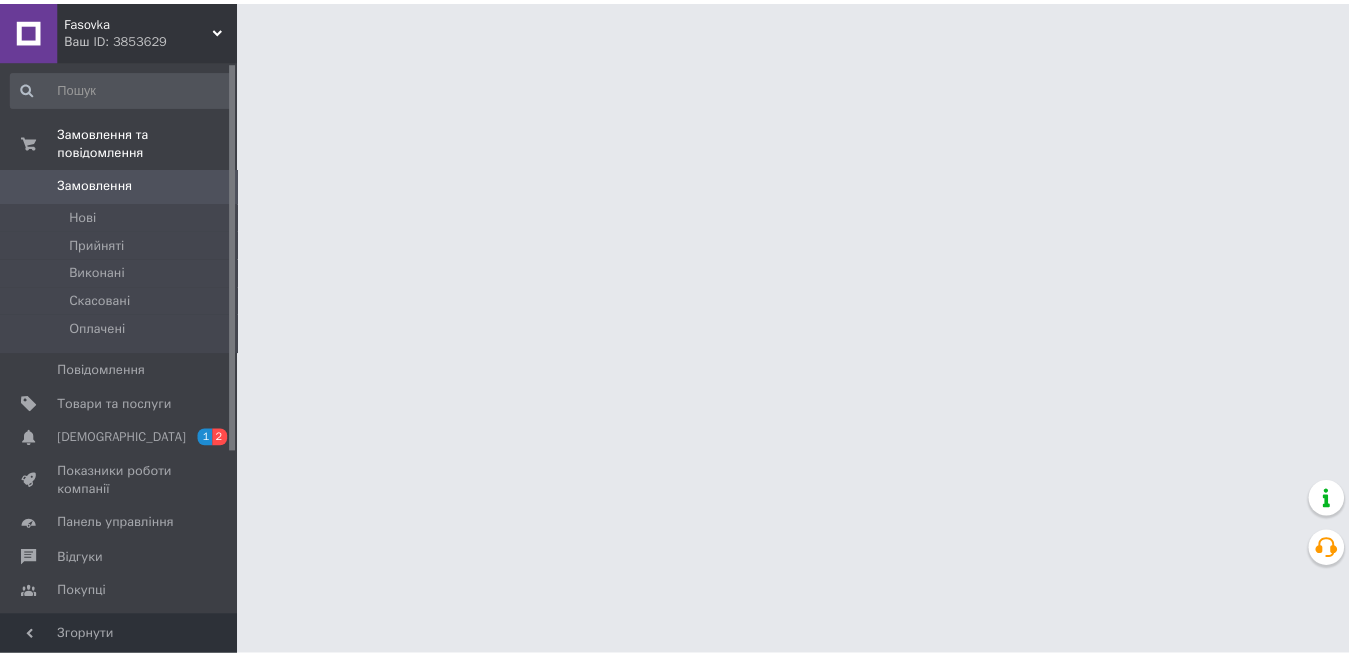 scroll, scrollTop: 0, scrollLeft: 0, axis: both 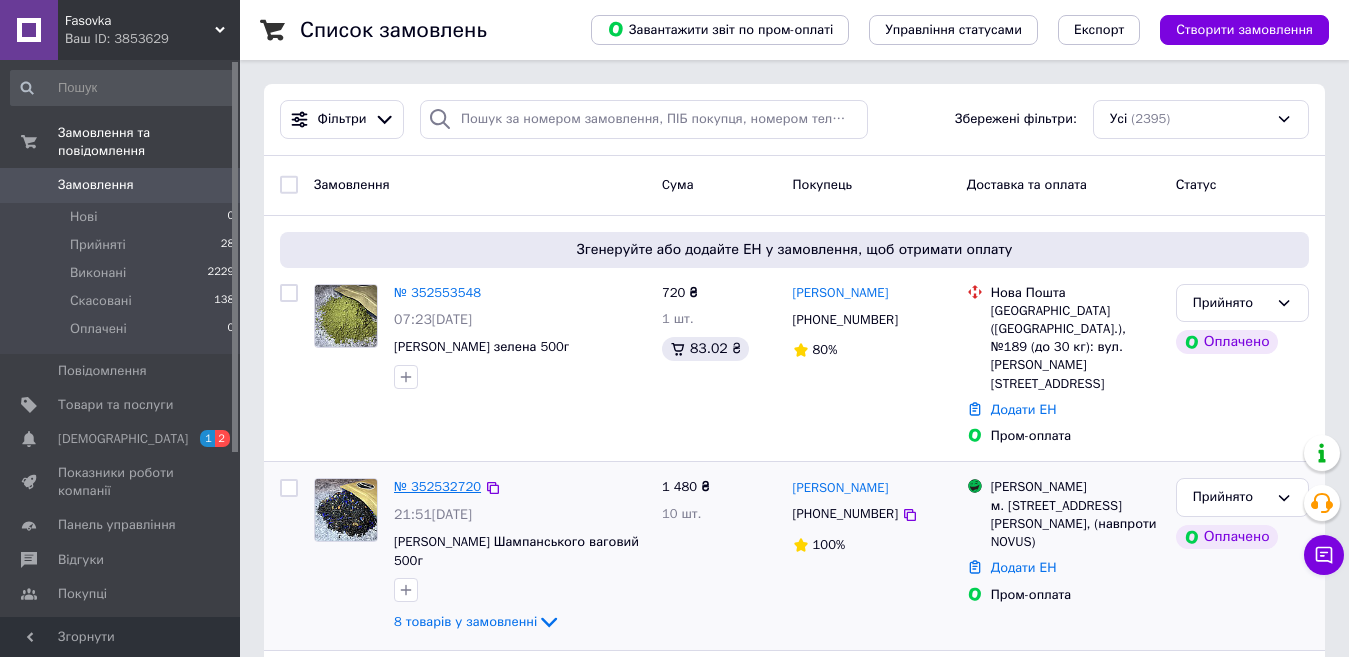click on "№ 352532720" at bounding box center (437, 486) 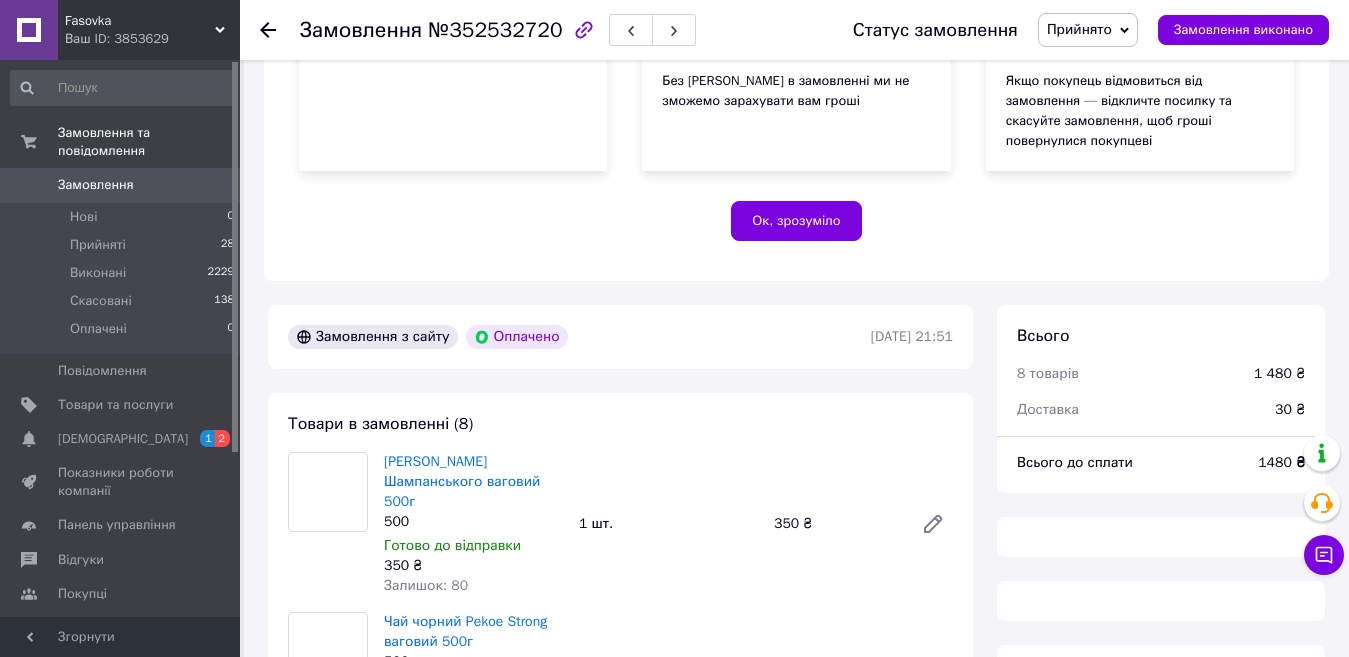 scroll, scrollTop: 772, scrollLeft: 0, axis: vertical 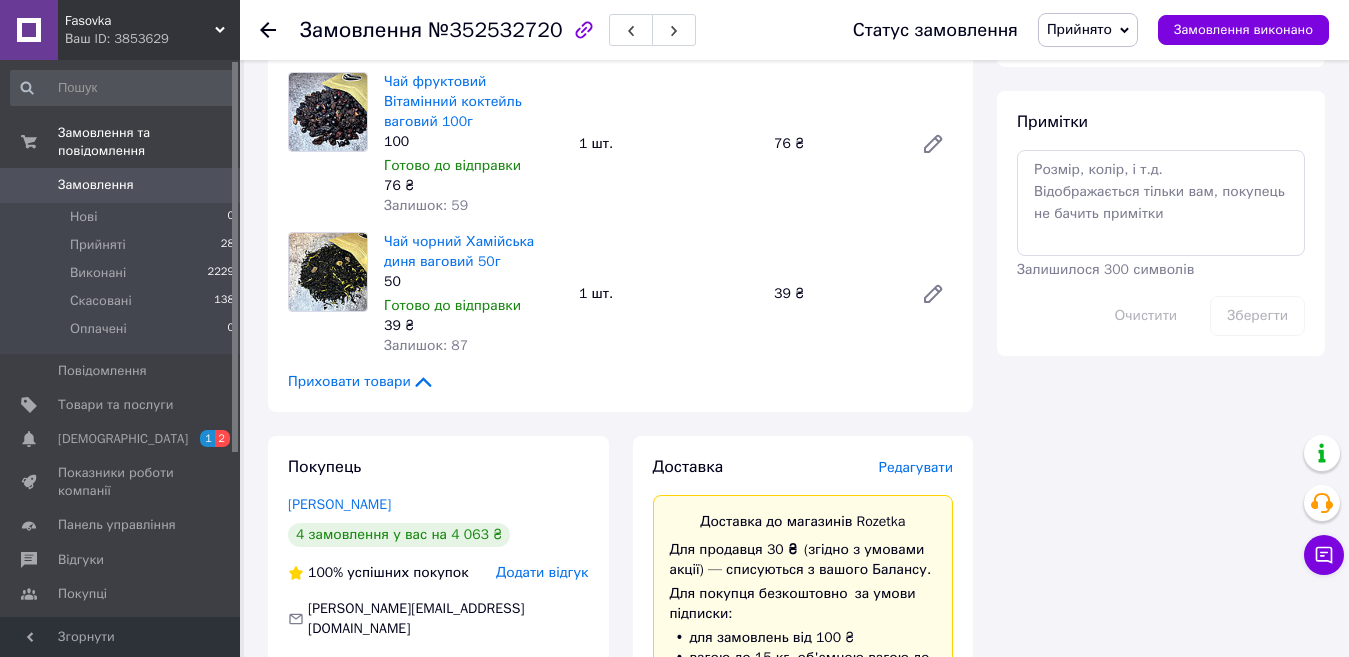 click on "Редагувати" at bounding box center [916, 467] 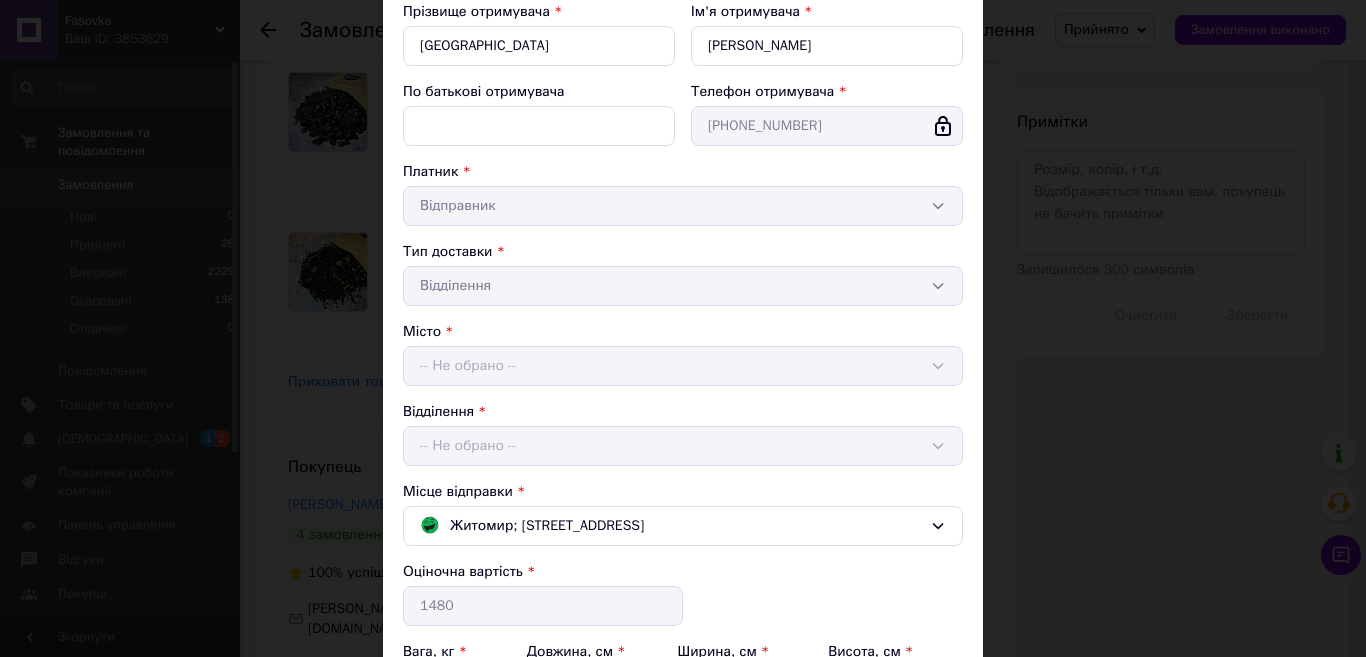 scroll, scrollTop: 340, scrollLeft: 0, axis: vertical 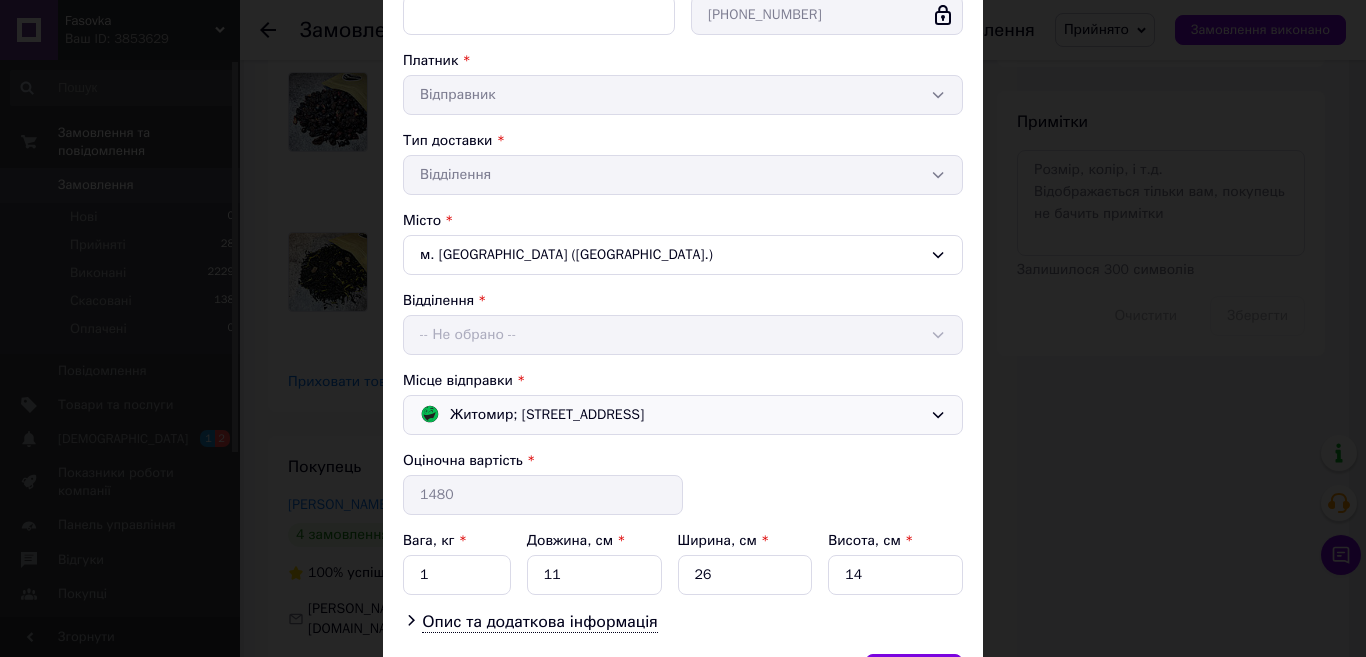 click on "Житомир; [STREET_ADDRESS]" at bounding box center [671, 415] 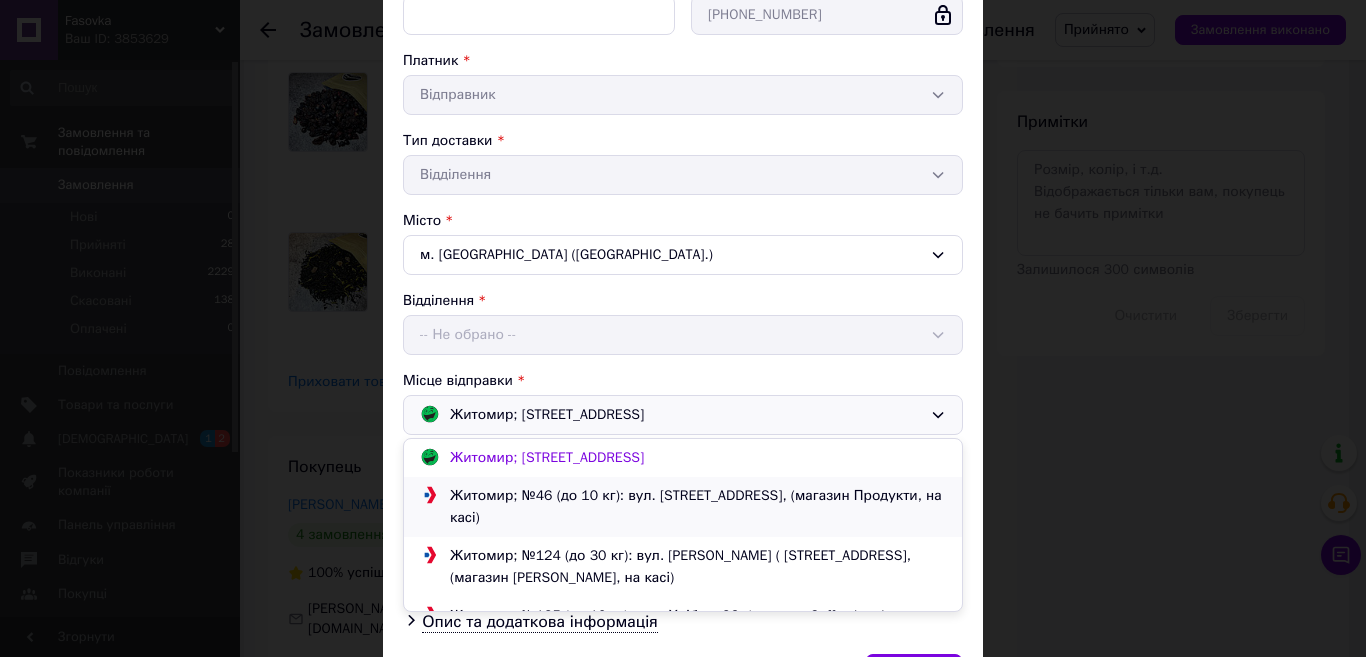 click on "Житомир; №46 (до 10 кг): вул. [STREET_ADDRESS], (магазин Продукти, на касі)" at bounding box center [698, 507] 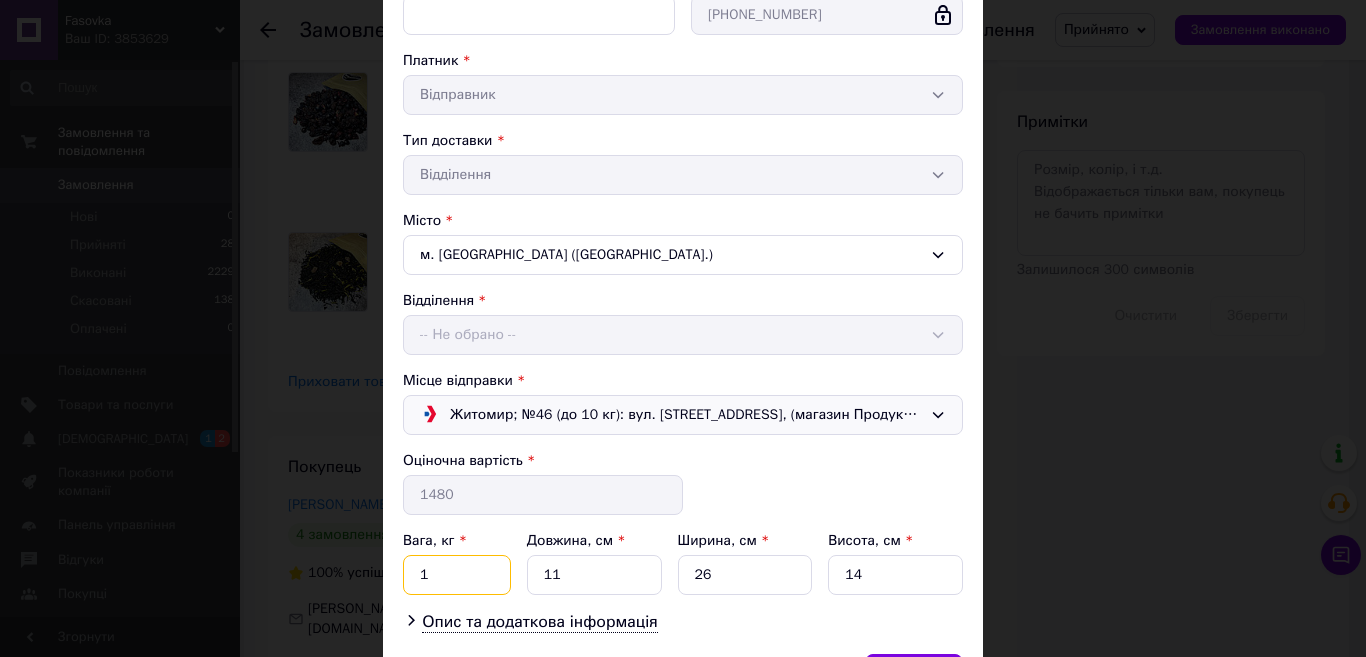 click on "1" at bounding box center [457, 575] 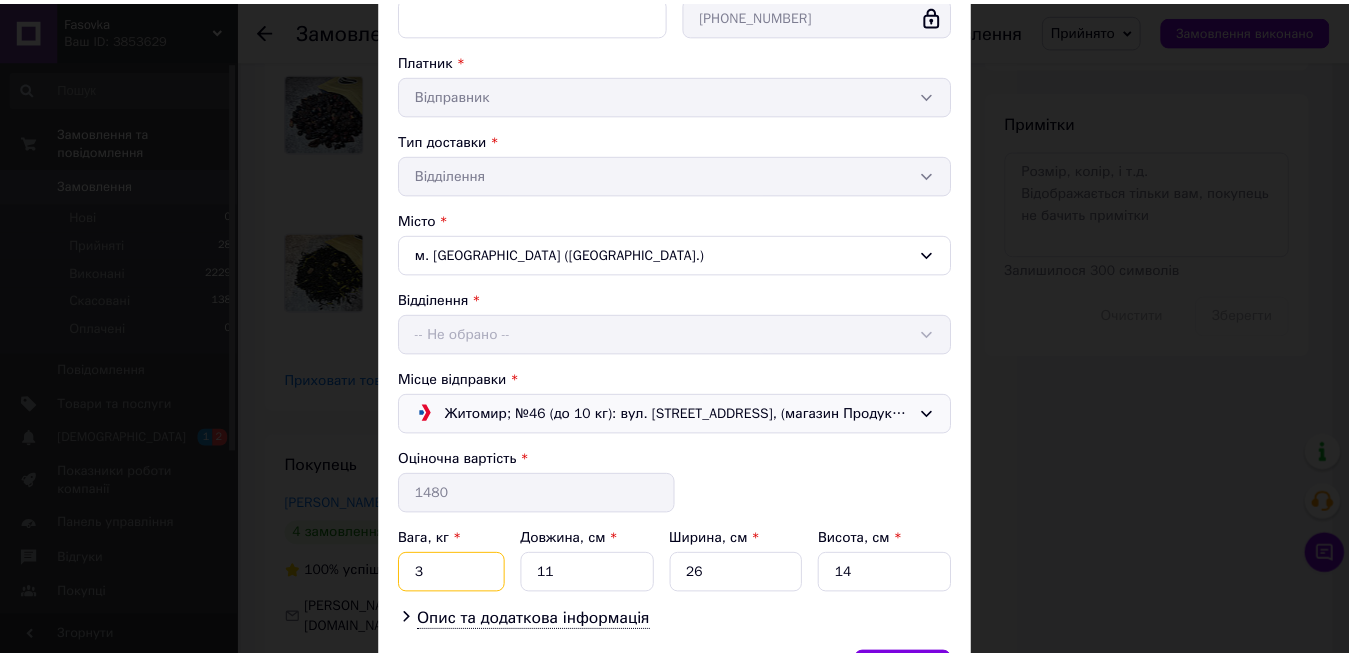 scroll, scrollTop: 425, scrollLeft: 0, axis: vertical 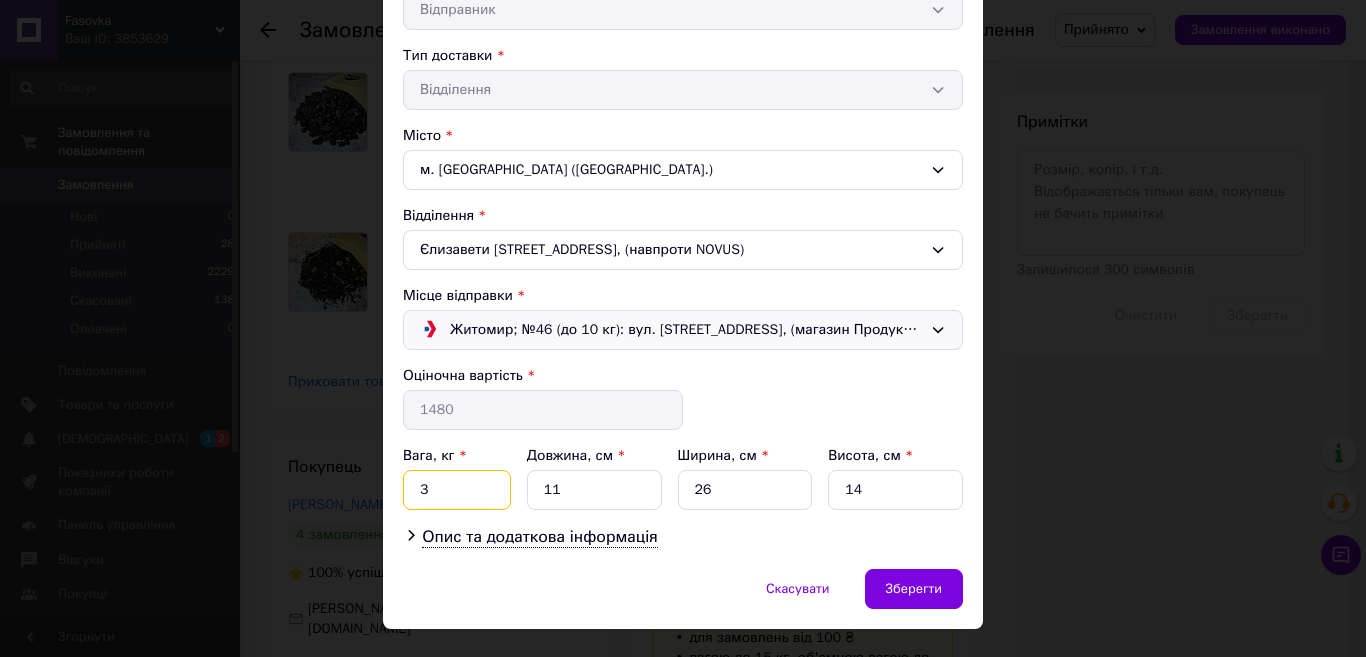 type on "3" 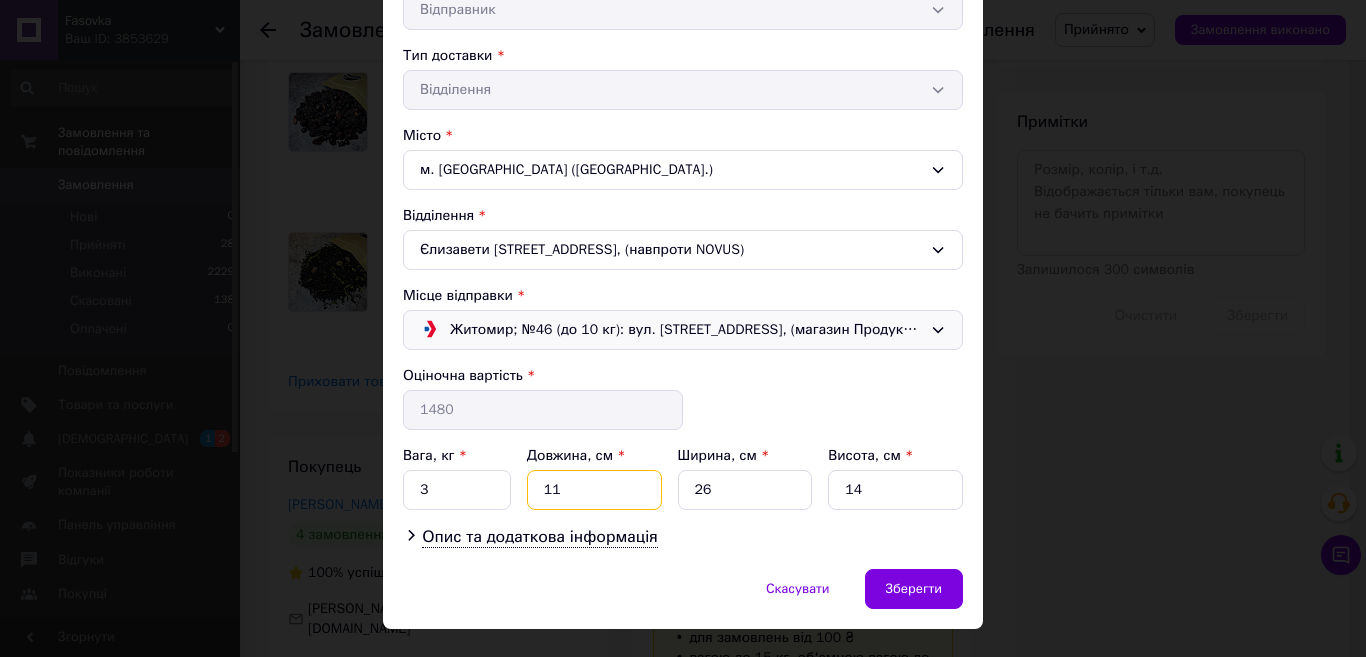 click on "11" at bounding box center (594, 490) 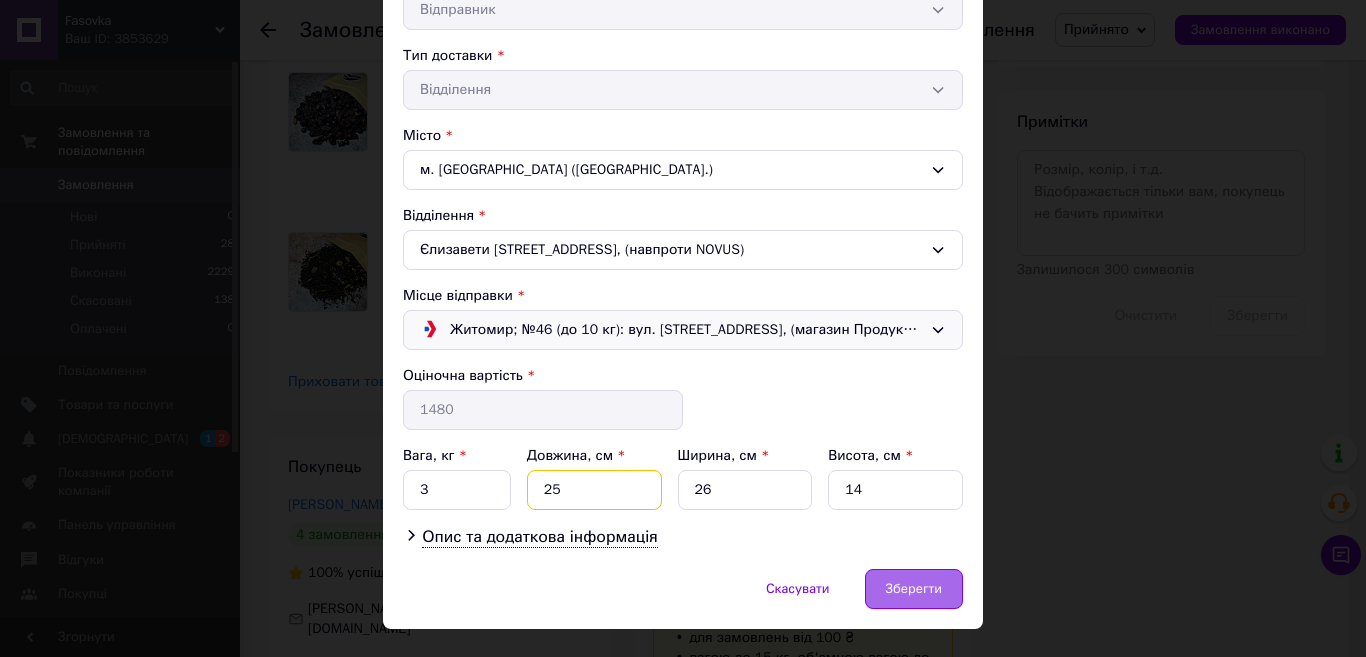 type on "25" 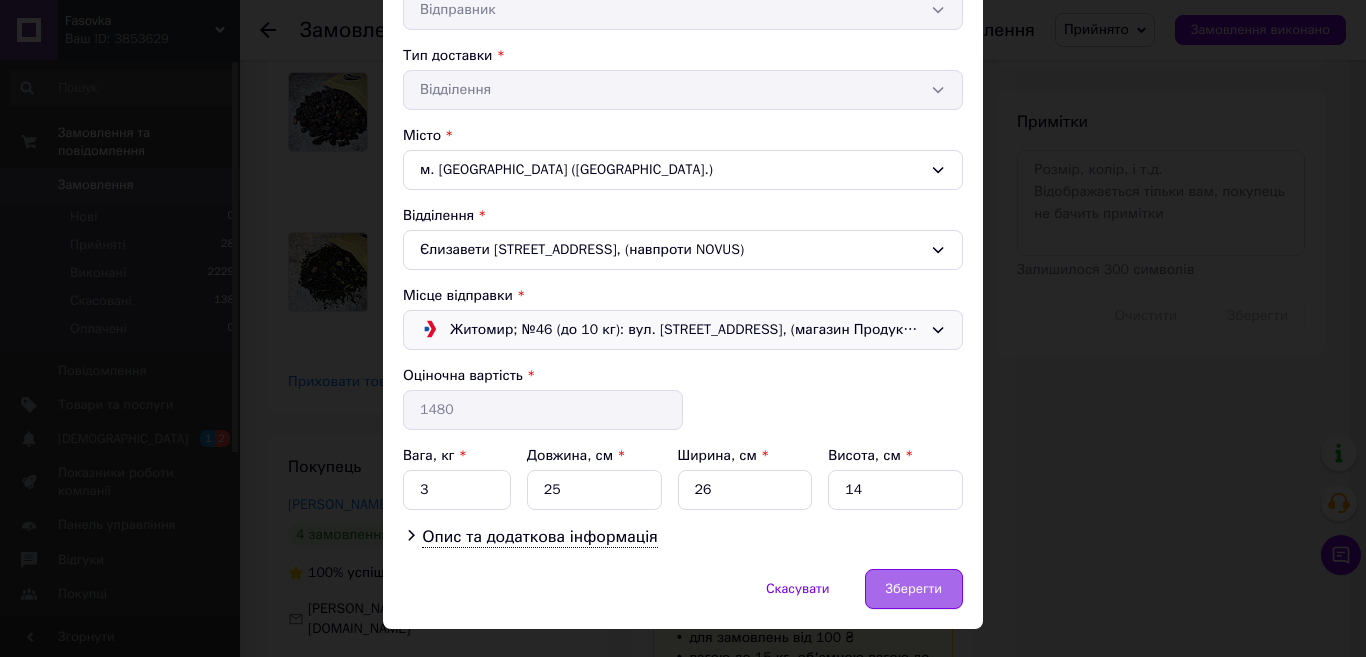 click on "Зберегти" at bounding box center [914, 589] 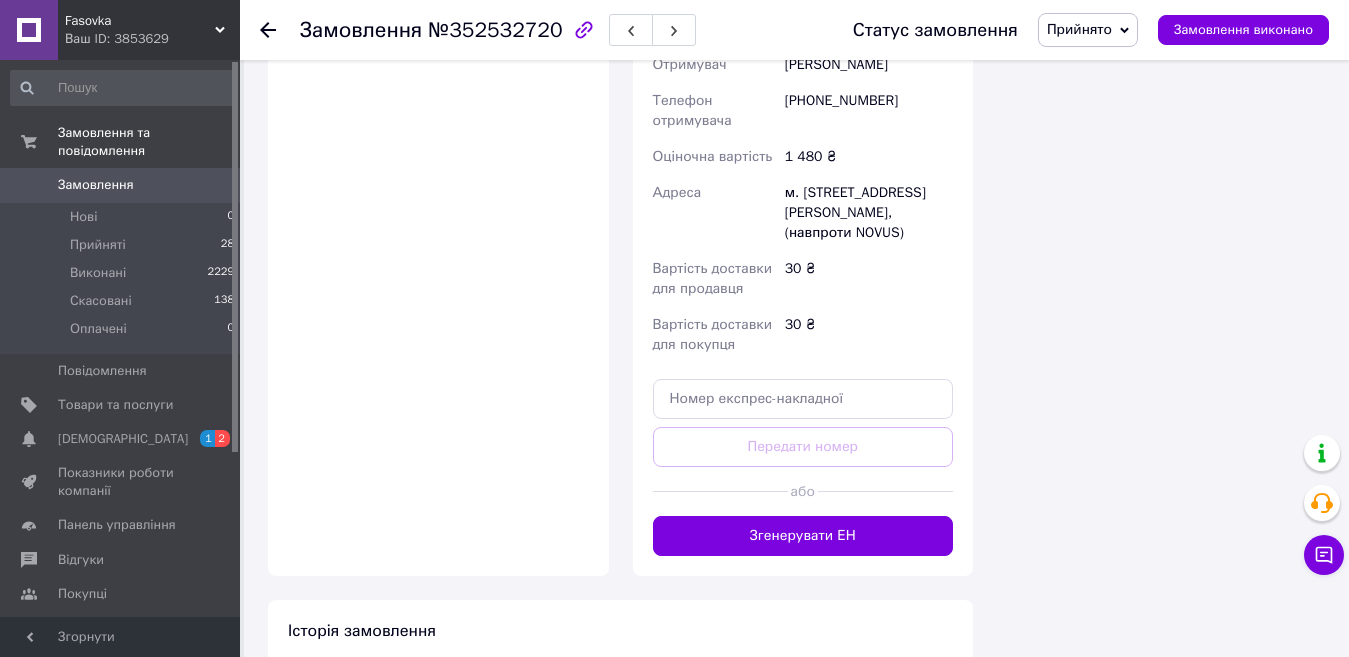 scroll, scrollTop: 2502, scrollLeft: 0, axis: vertical 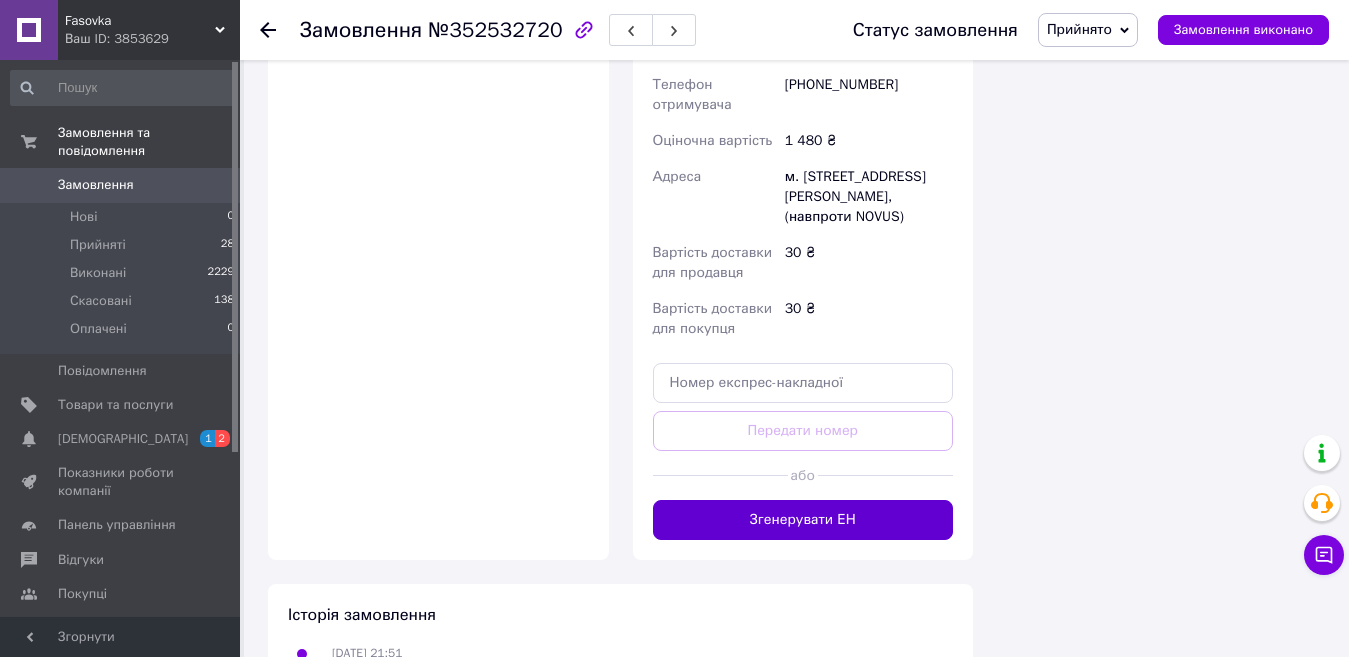 click on "Згенерувати ЕН" at bounding box center [803, 520] 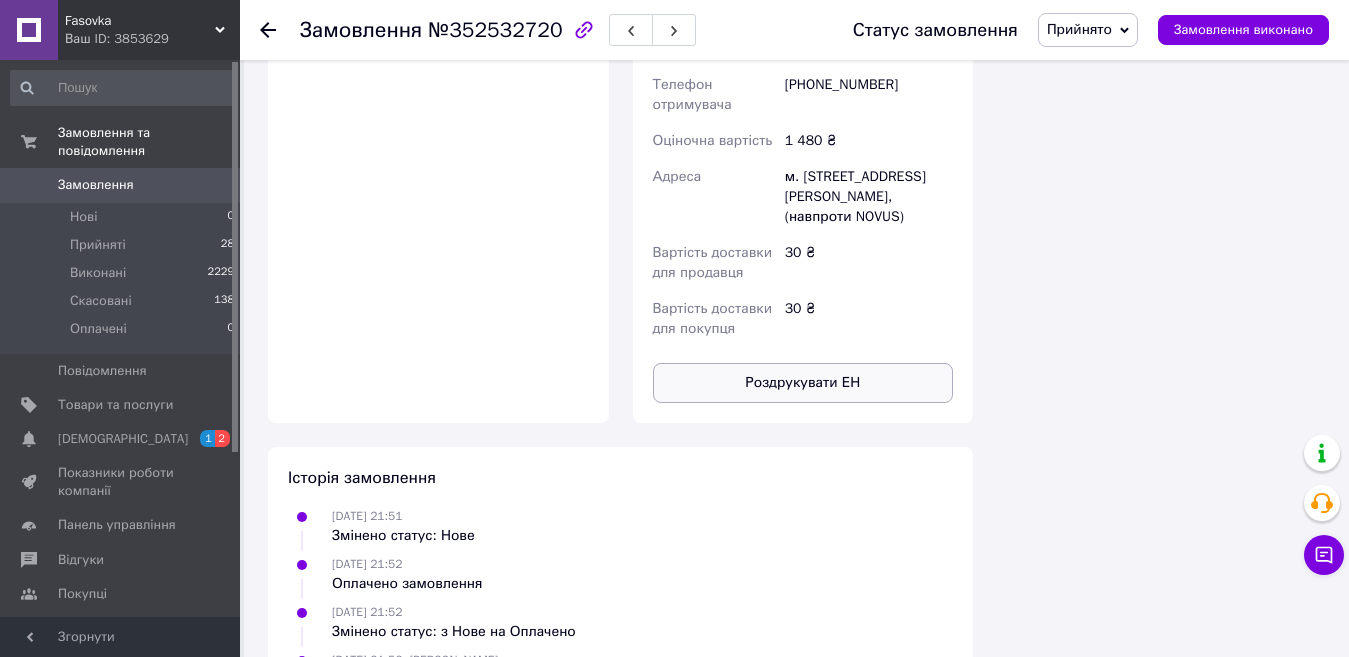 click on "Роздрукувати ЕН" at bounding box center [803, 383] 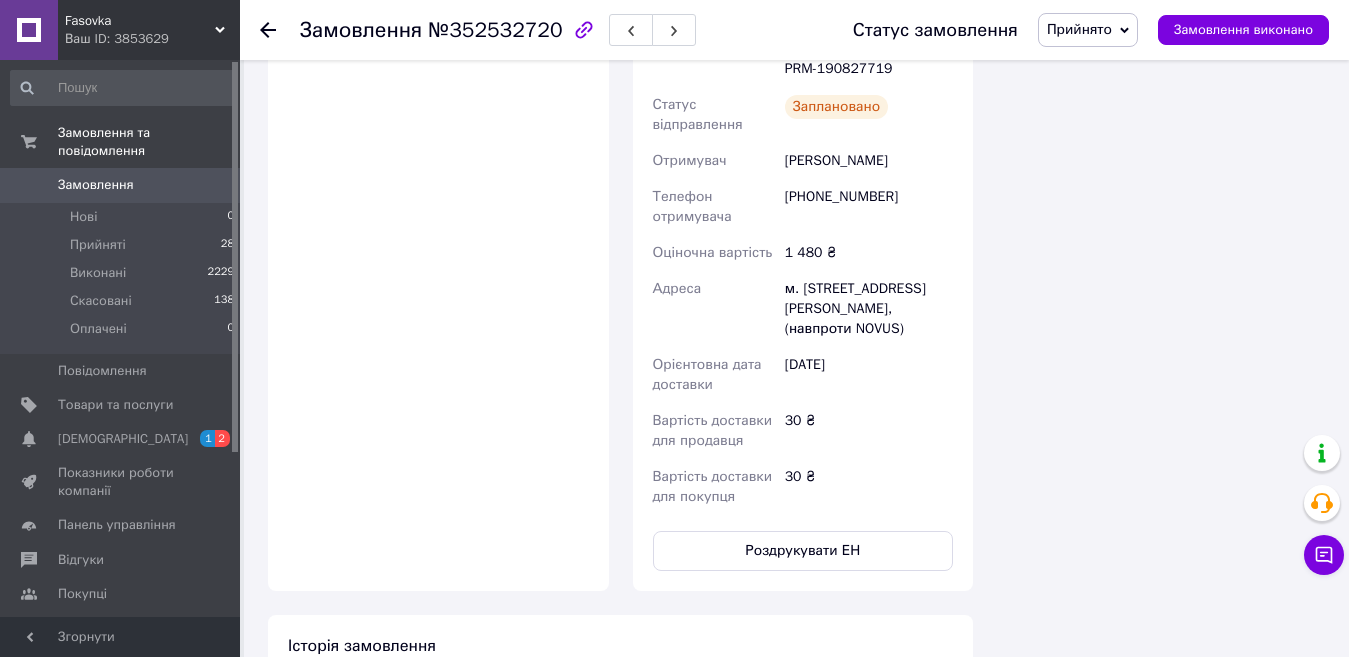 click 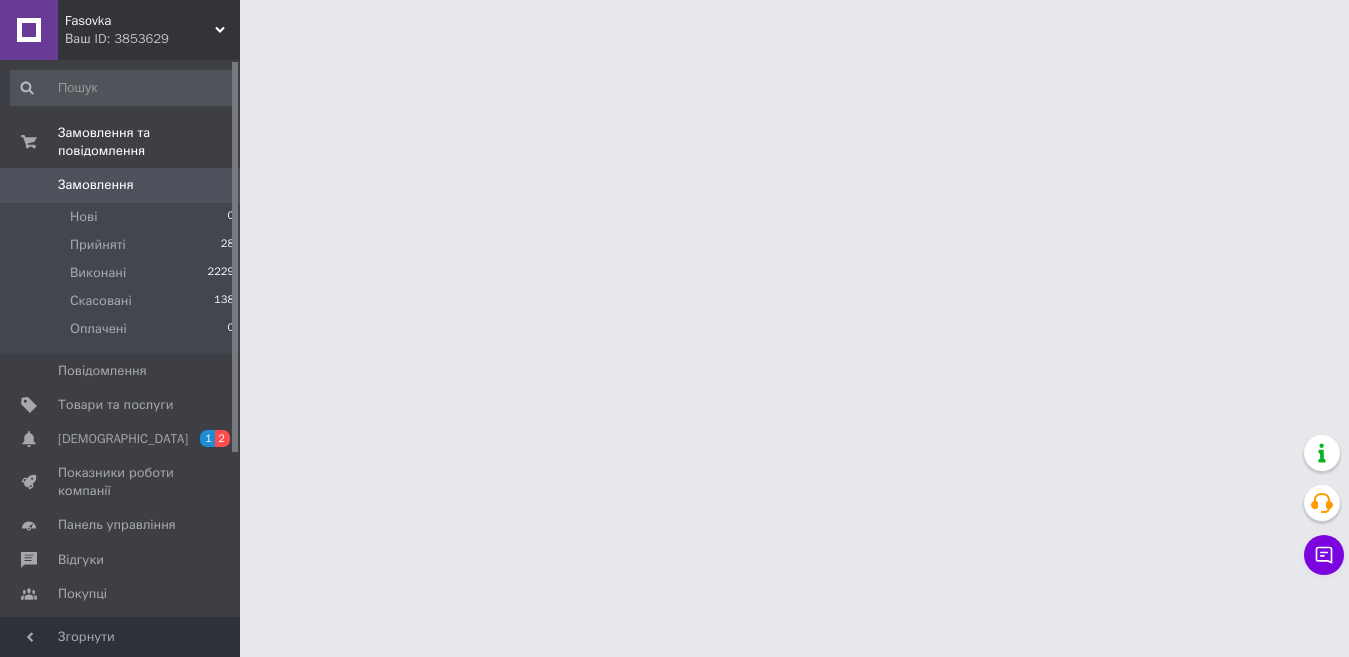 scroll, scrollTop: 0, scrollLeft: 0, axis: both 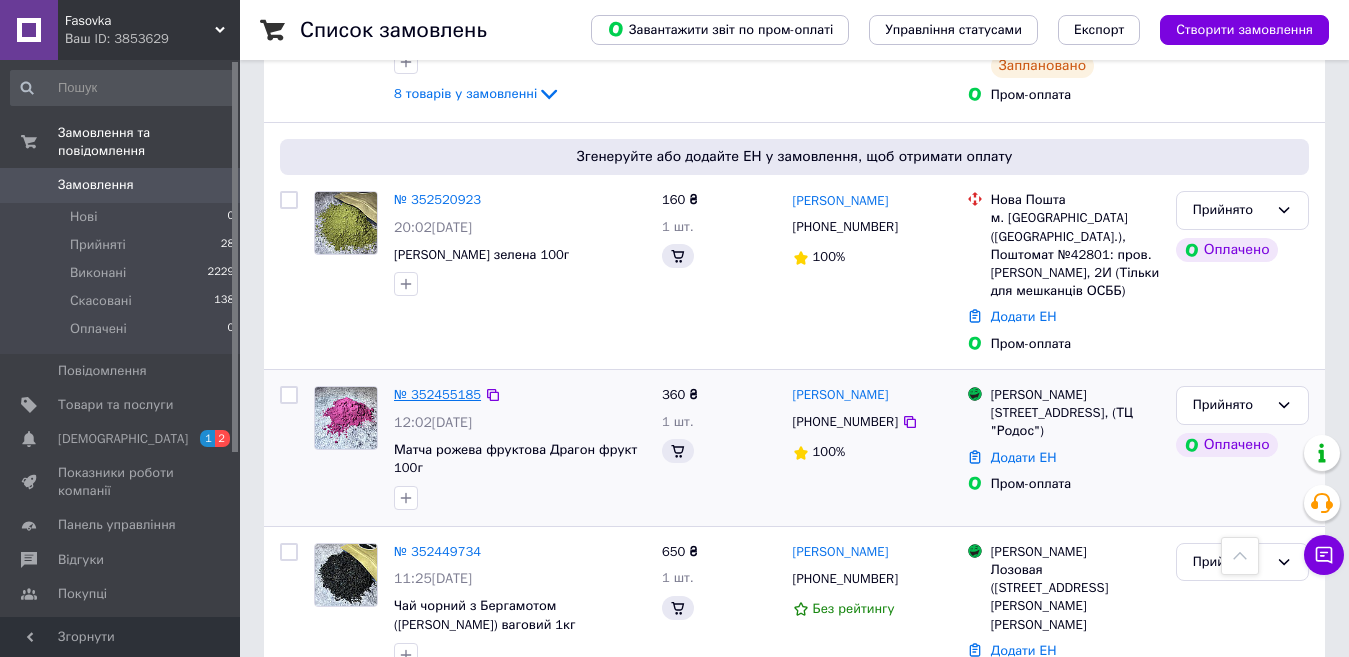 click on "№ 352455185" at bounding box center (437, 394) 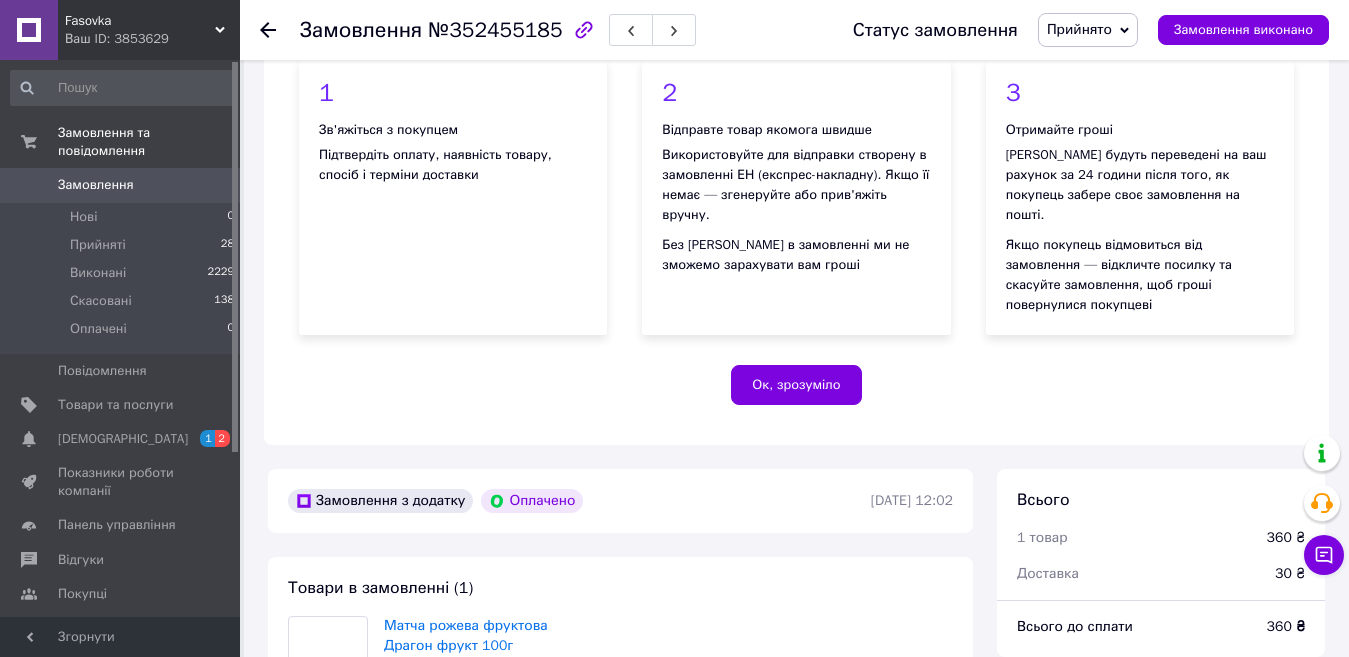 scroll, scrollTop: 528, scrollLeft: 0, axis: vertical 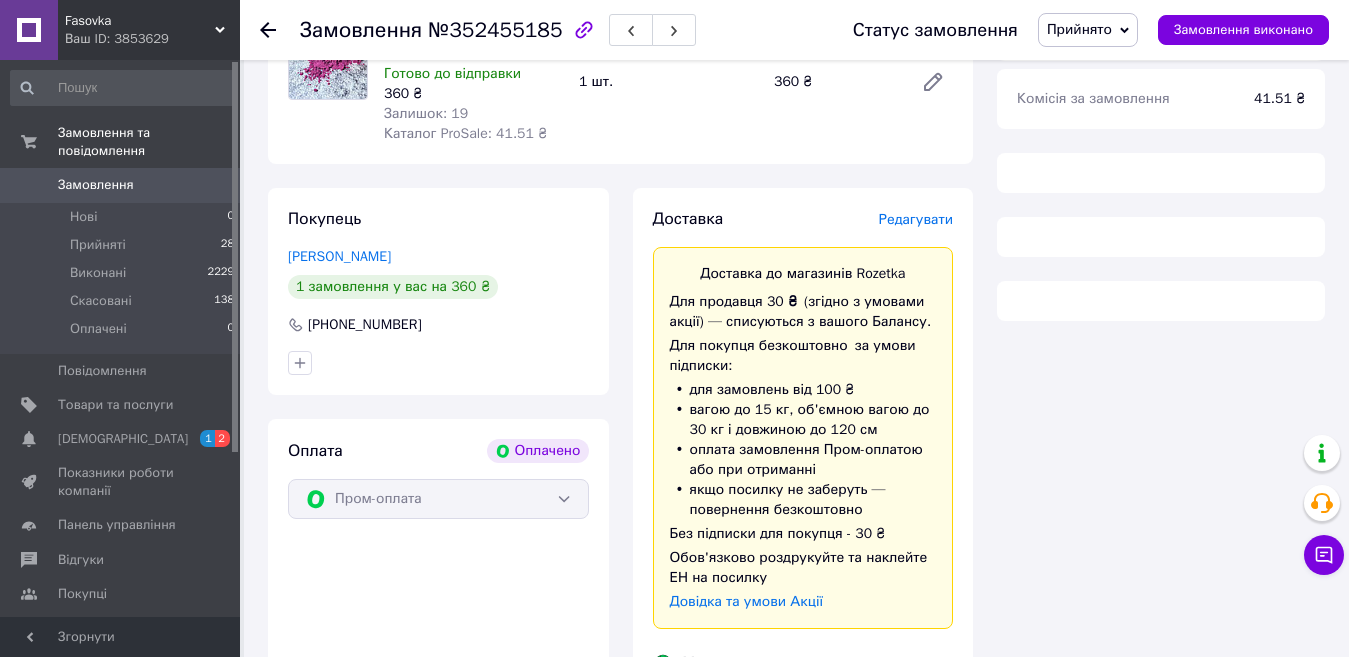 click on "Редагувати" at bounding box center (916, 219) 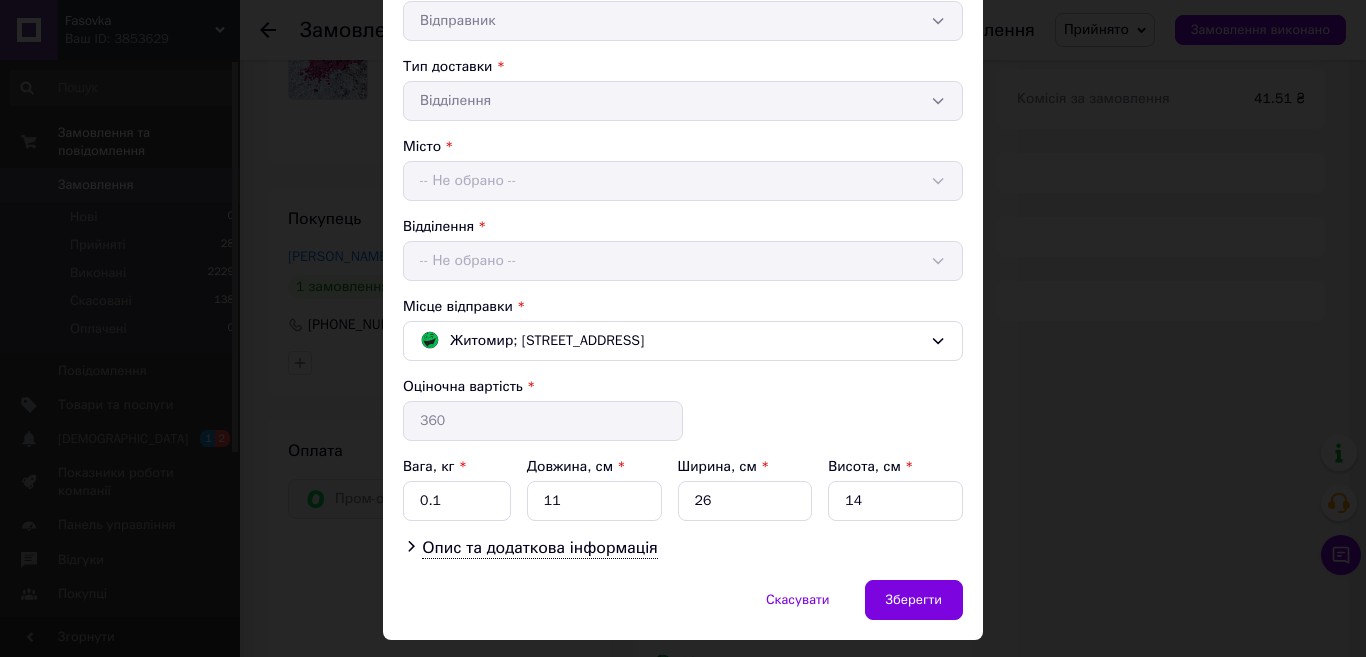 scroll, scrollTop: 467, scrollLeft: 0, axis: vertical 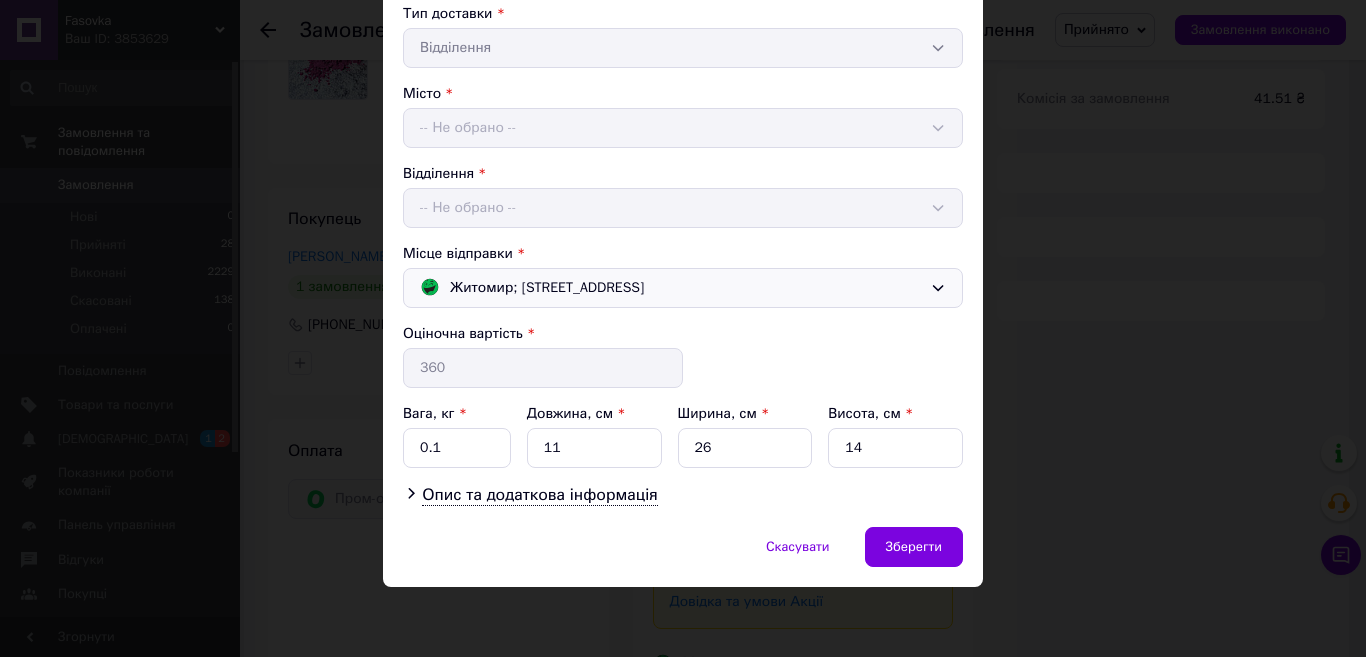 click on "Житомир; [STREET_ADDRESS]" at bounding box center (671, 288) 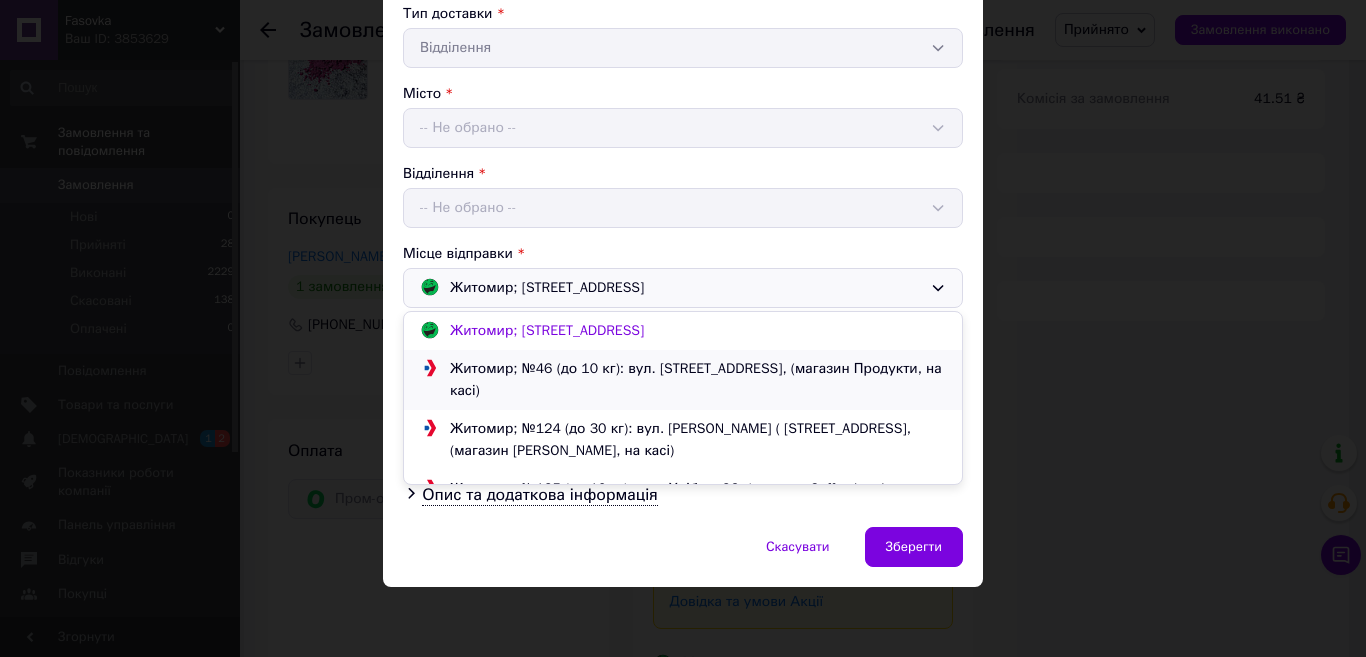 click on "Житомир; №46 (до 10 кг): вул. [STREET_ADDRESS], (магазин Продукти, на касі)" at bounding box center [698, 380] 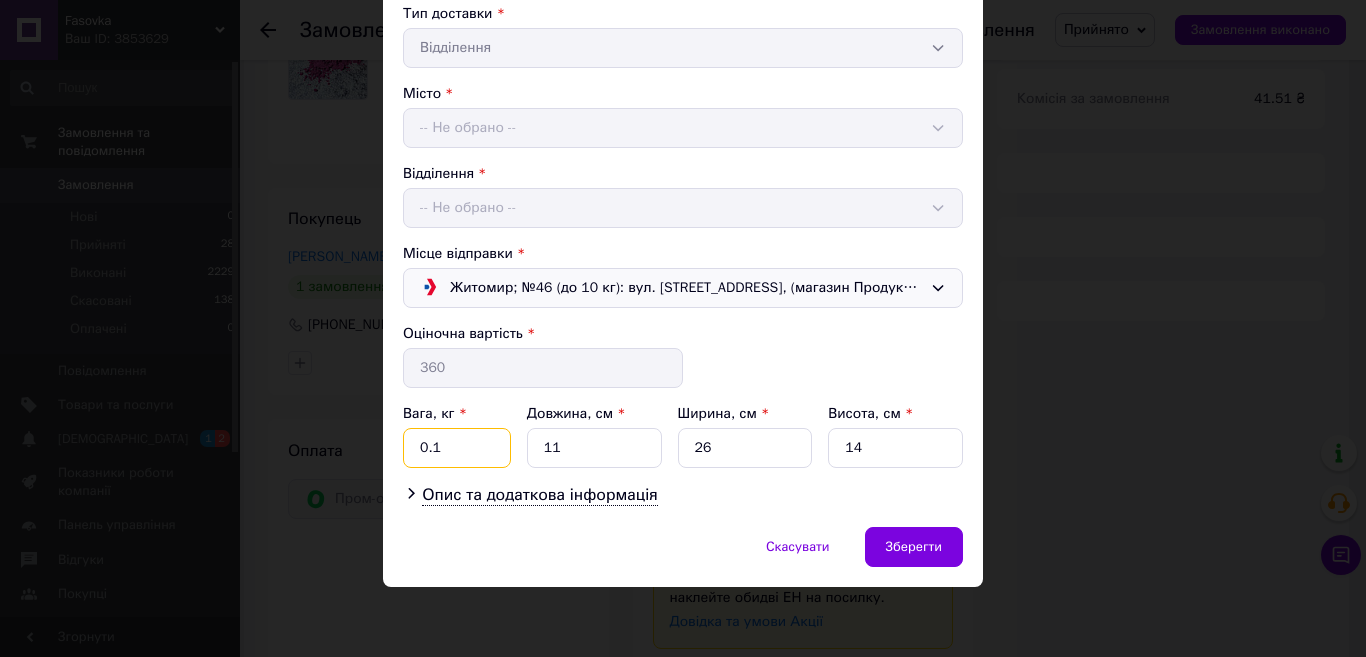 click on "0.1" at bounding box center (457, 448) 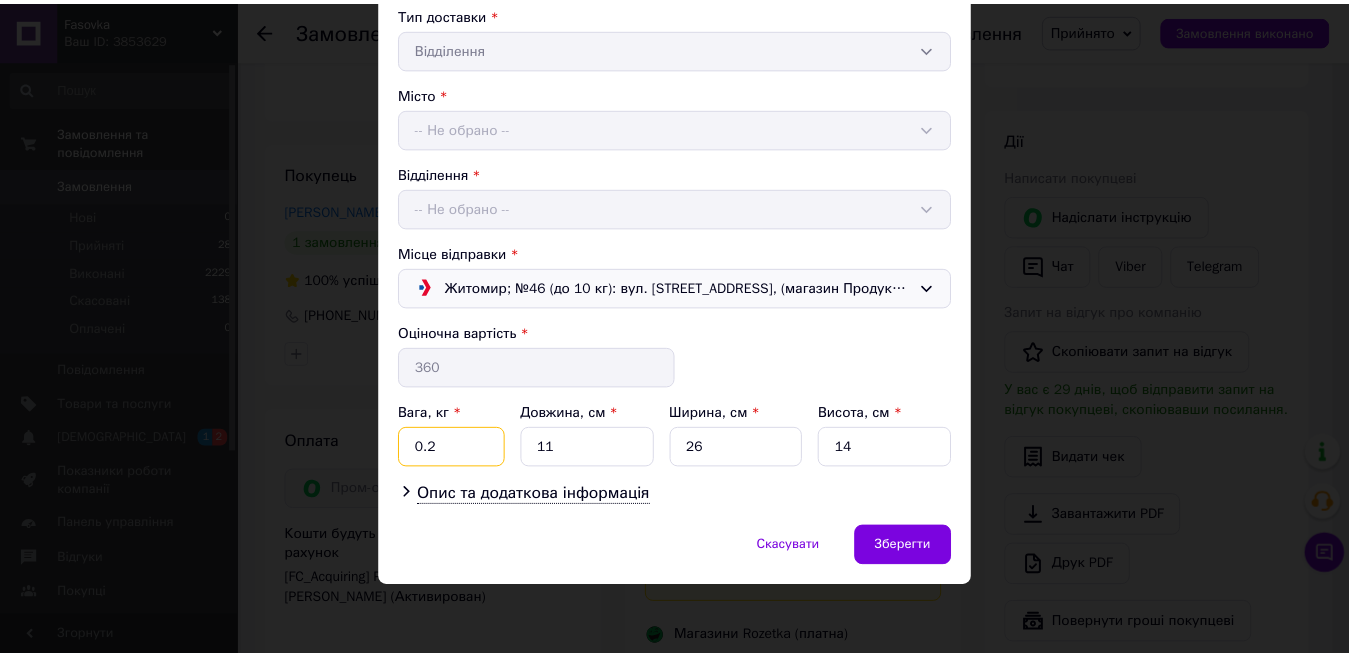 scroll, scrollTop: 808, scrollLeft: 0, axis: vertical 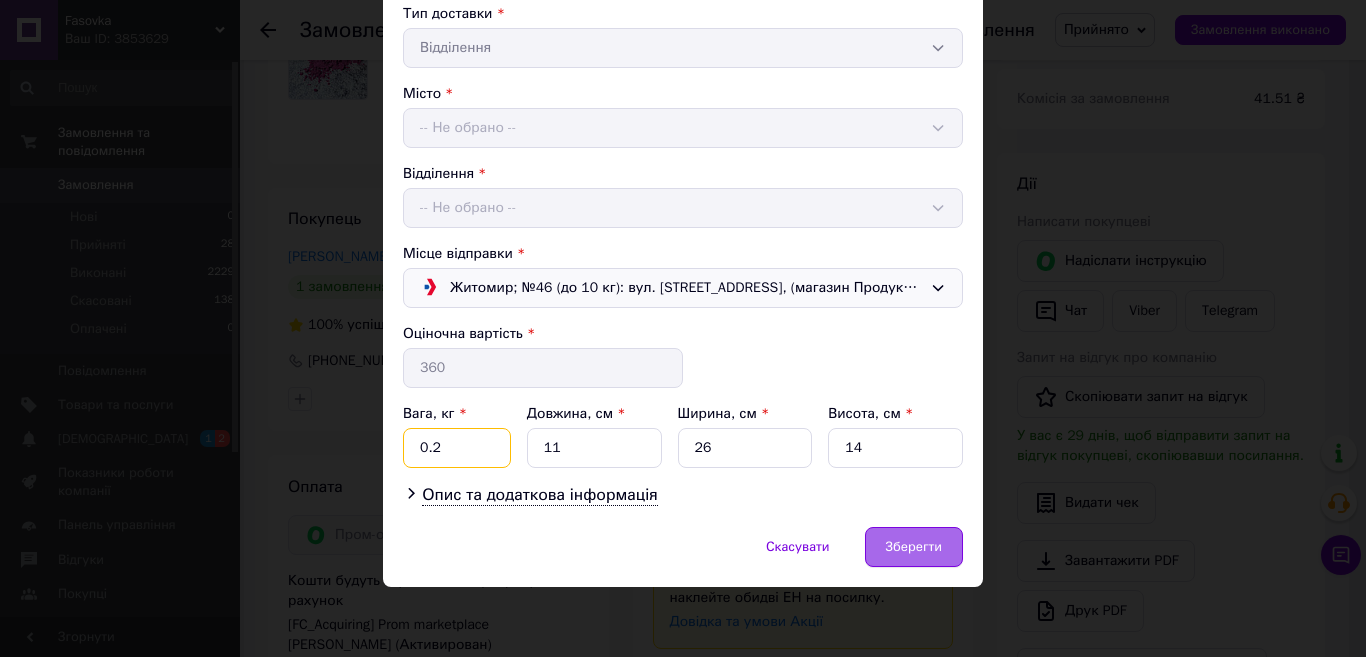 type on "0.2" 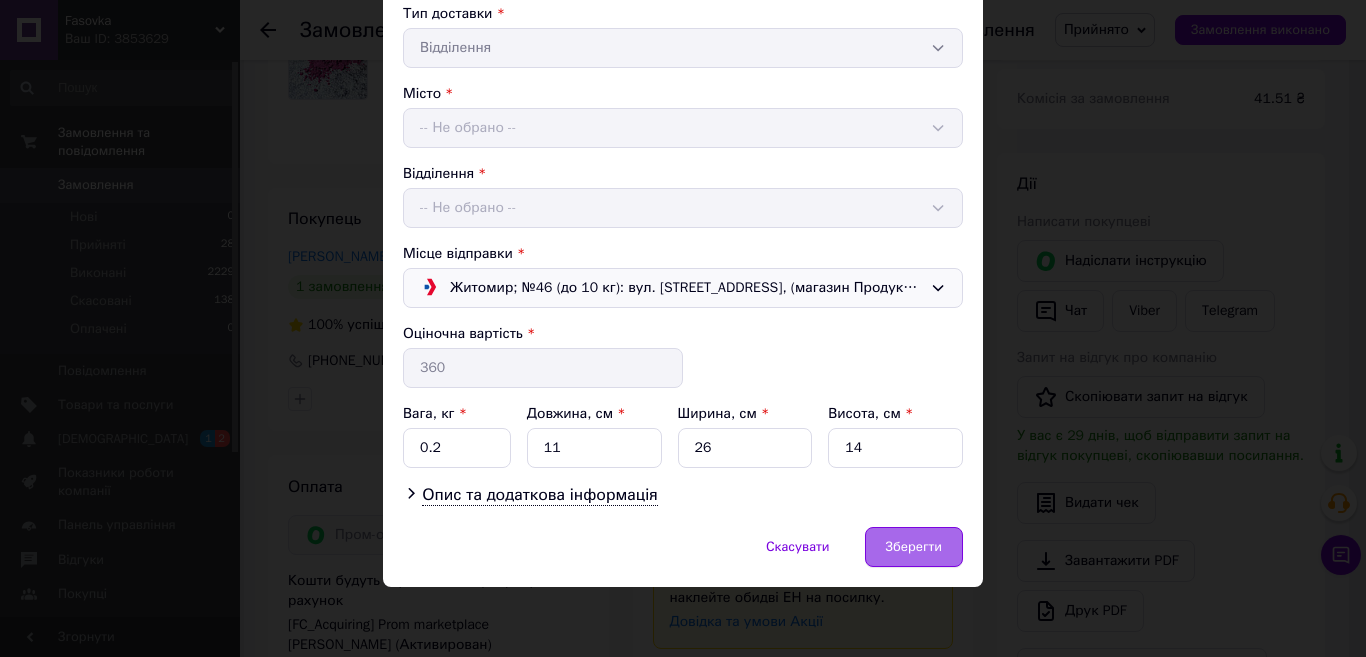 click on "Зберегти" at bounding box center [914, 547] 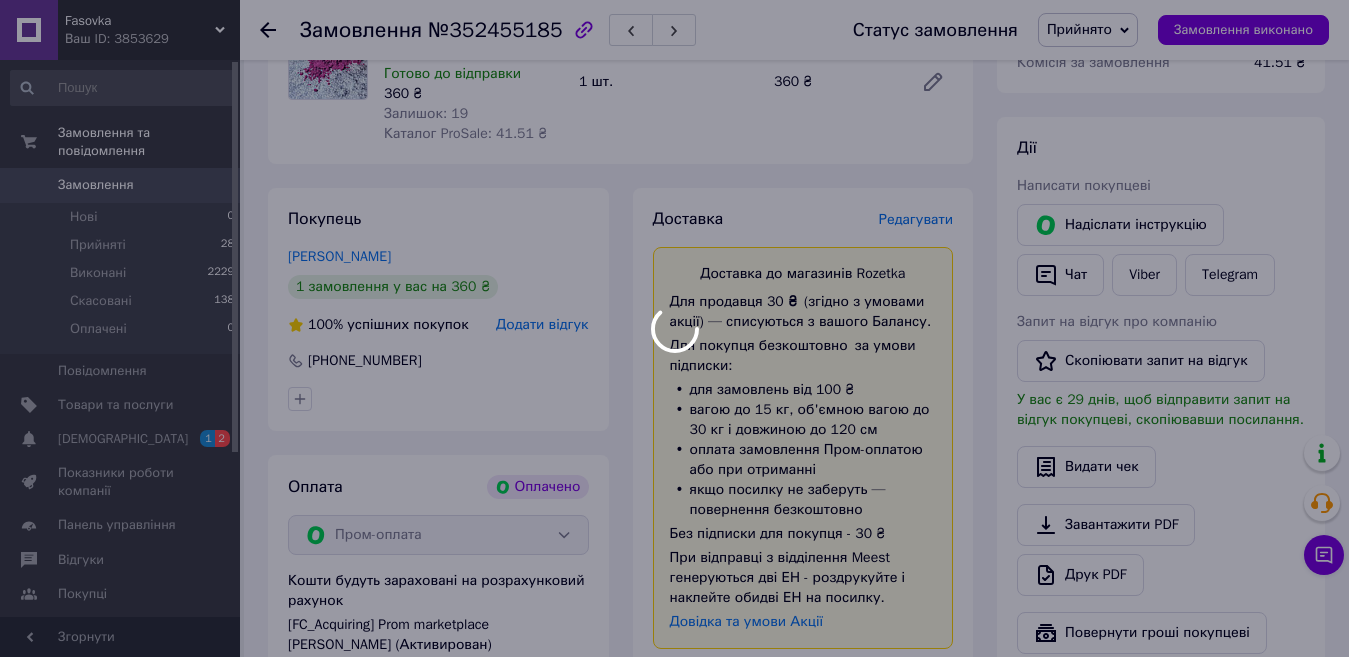 scroll, scrollTop: 1162, scrollLeft: 0, axis: vertical 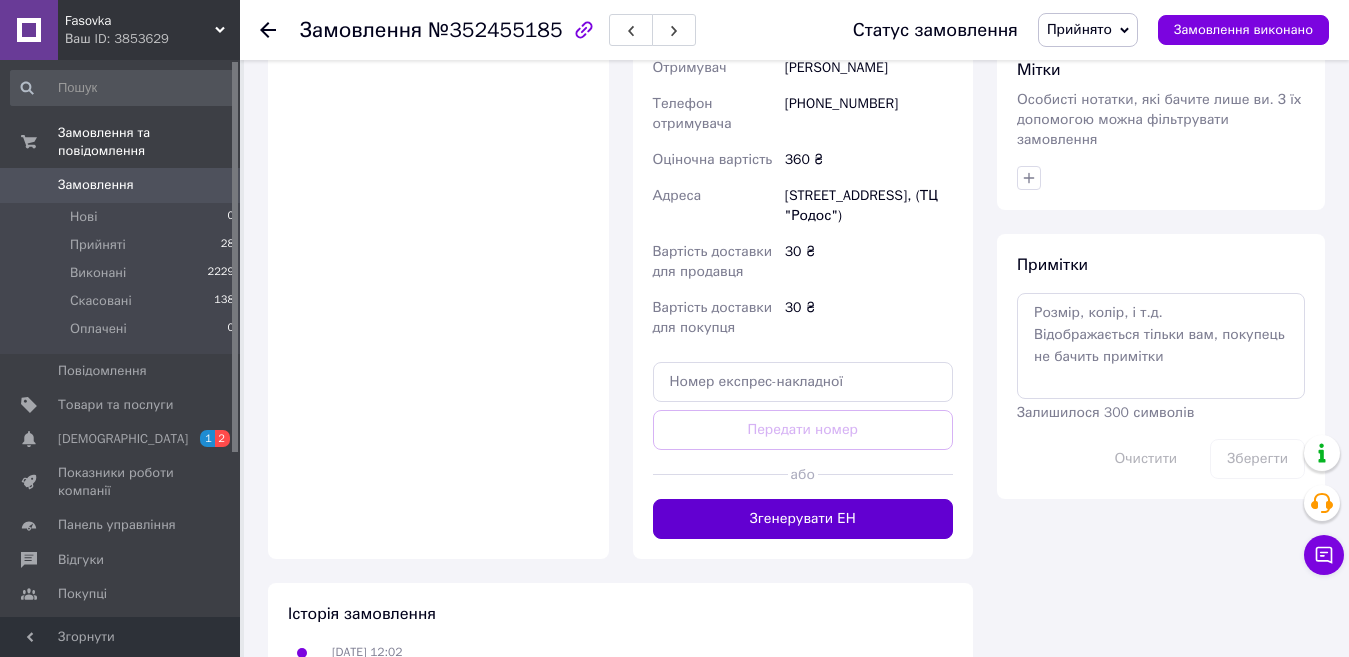 click on "Згенерувати ЕН" at bounding box center (803, 519) 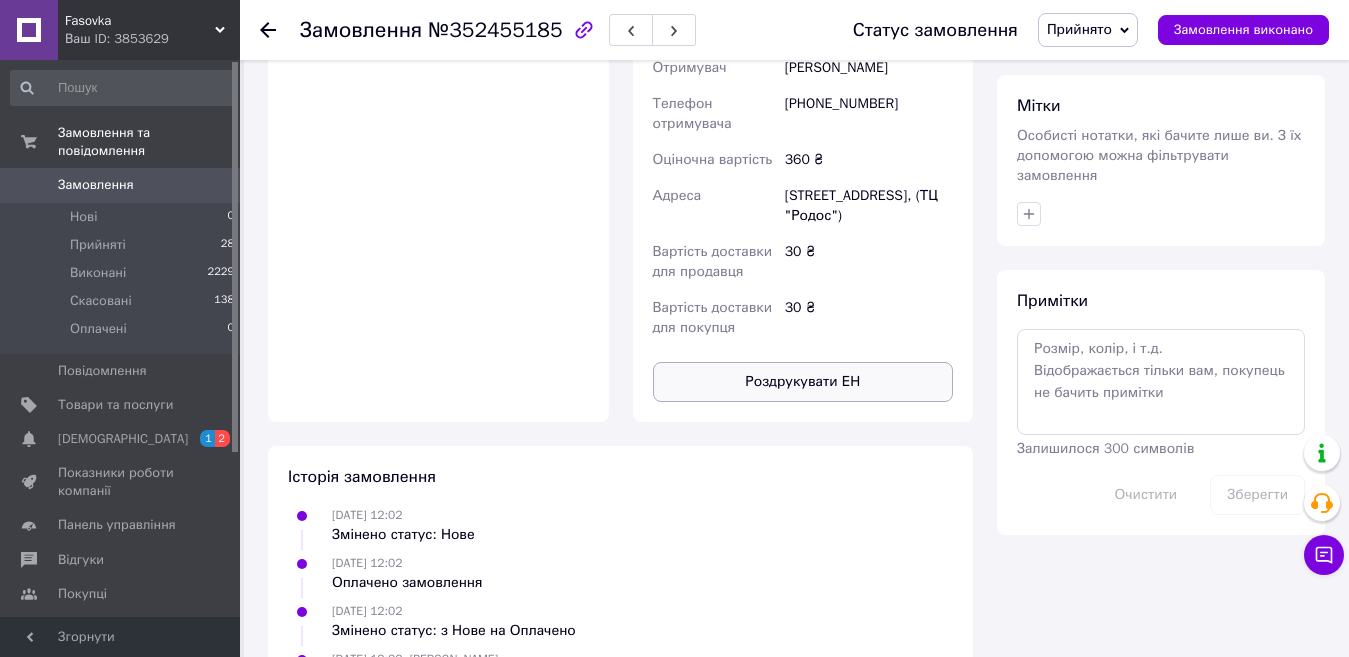 click on "Роздрукувати ЕН" at bounding box center (803, 382) 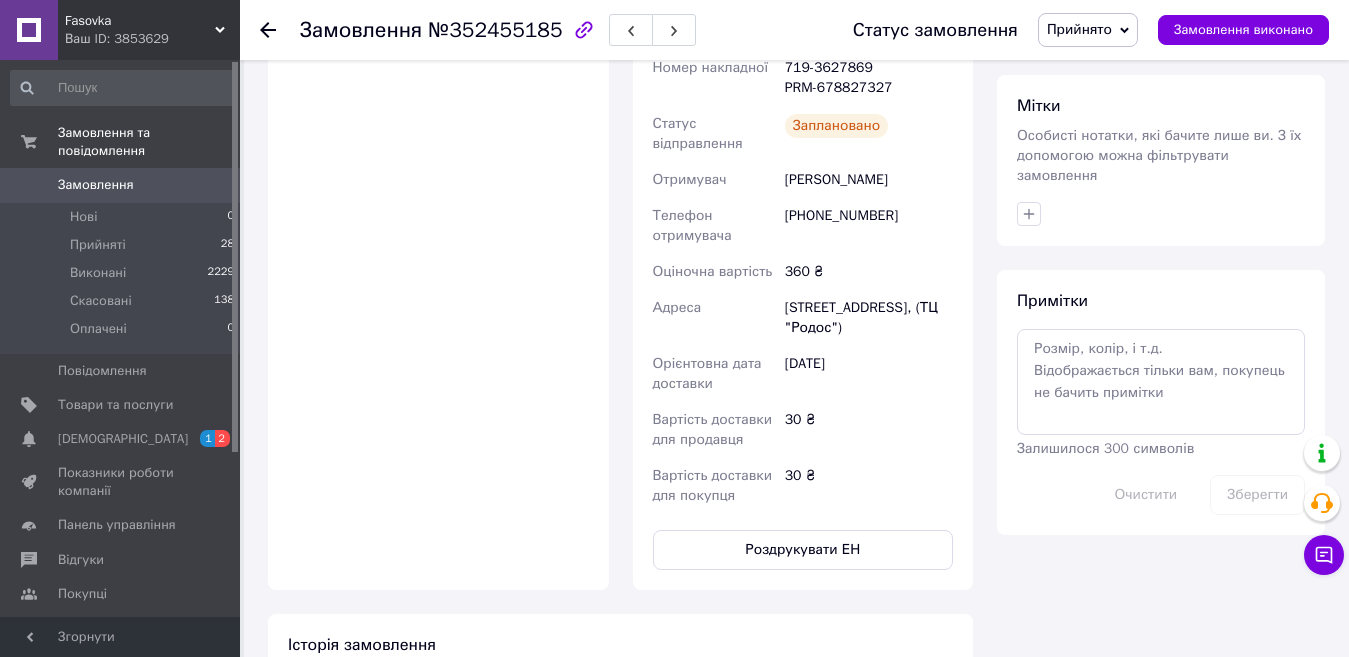 click 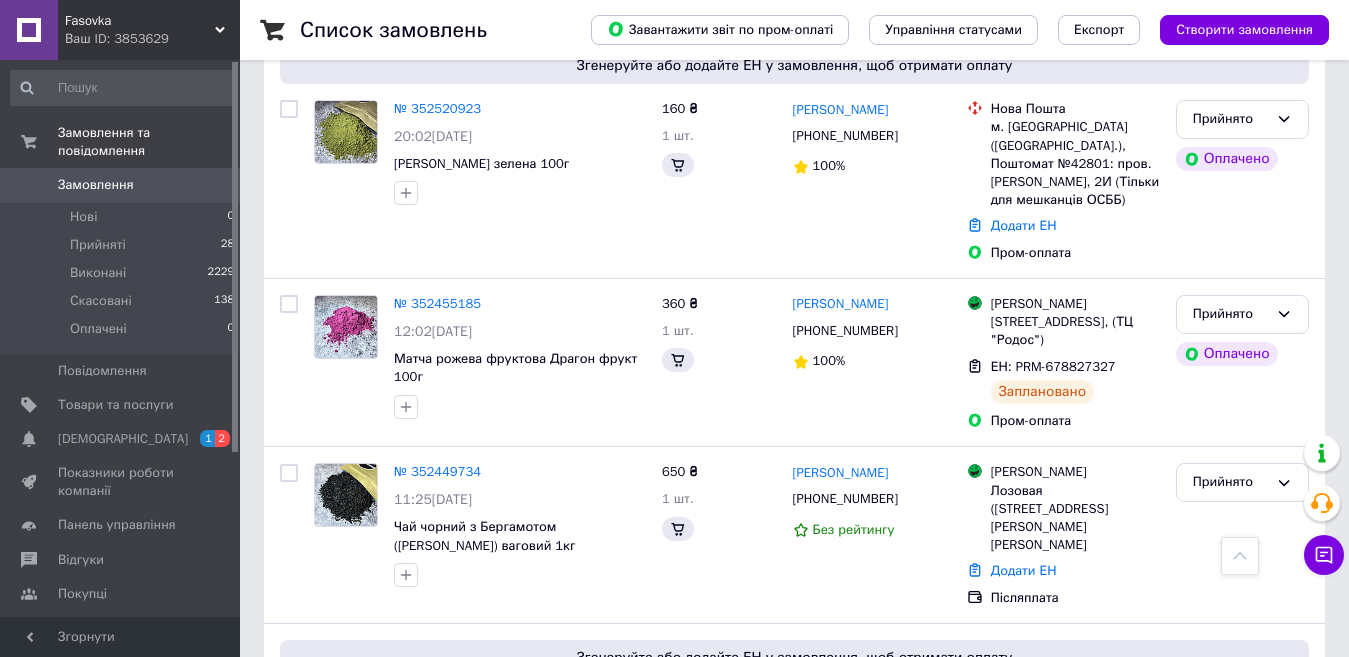 scroll, scrollTop: 880, scrollLeft: 0, axis: vertical 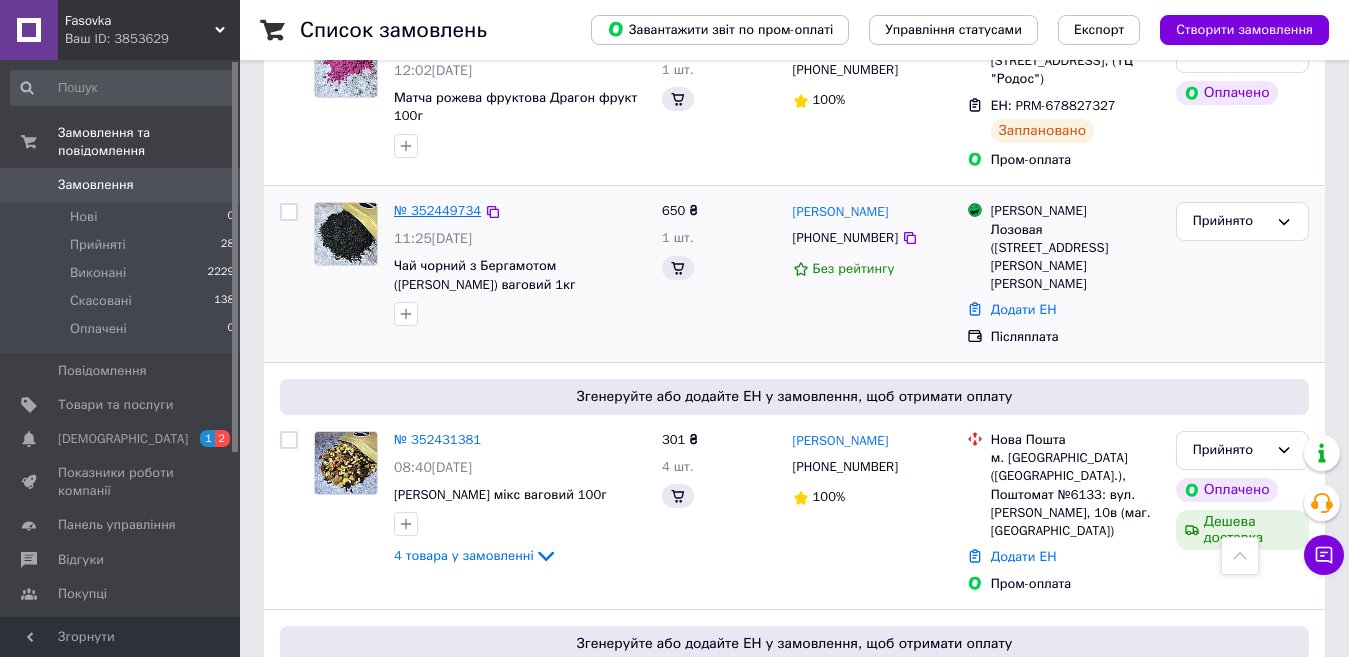 click on "№ 352449734" at bounding box center (437, 210) 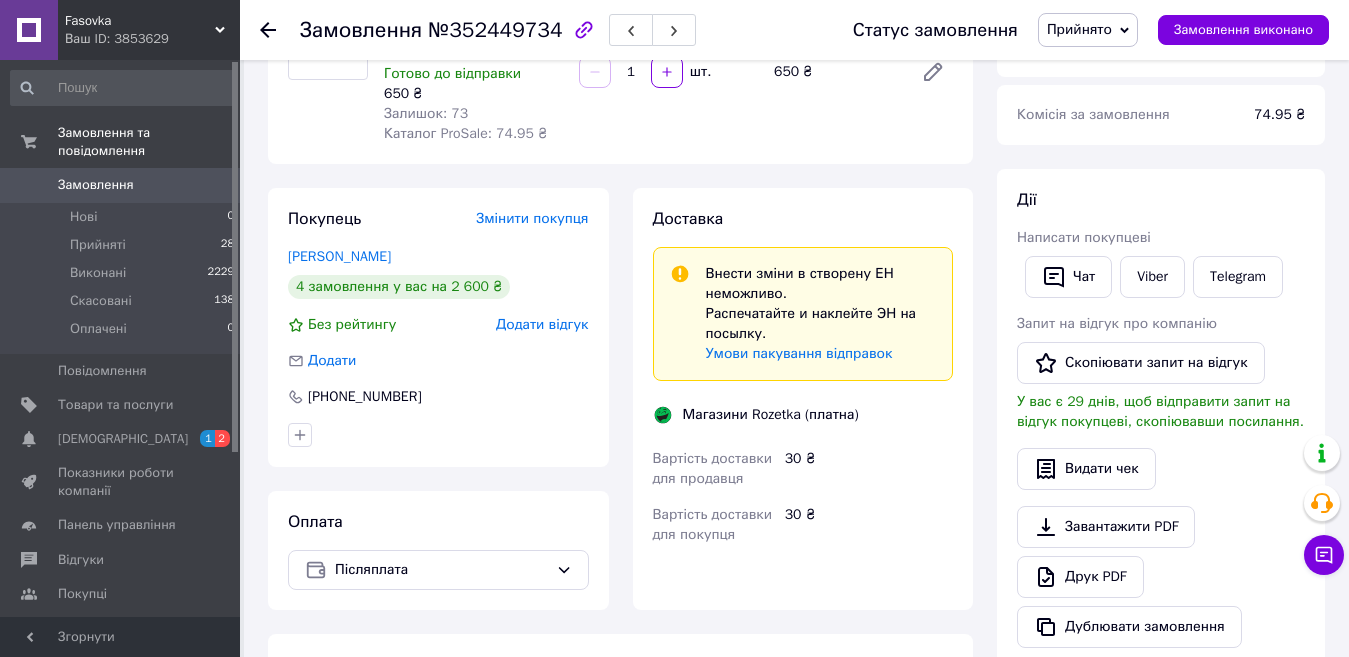 scroll, scrollTop: 730, scrollLeft: 0, axis: vertical 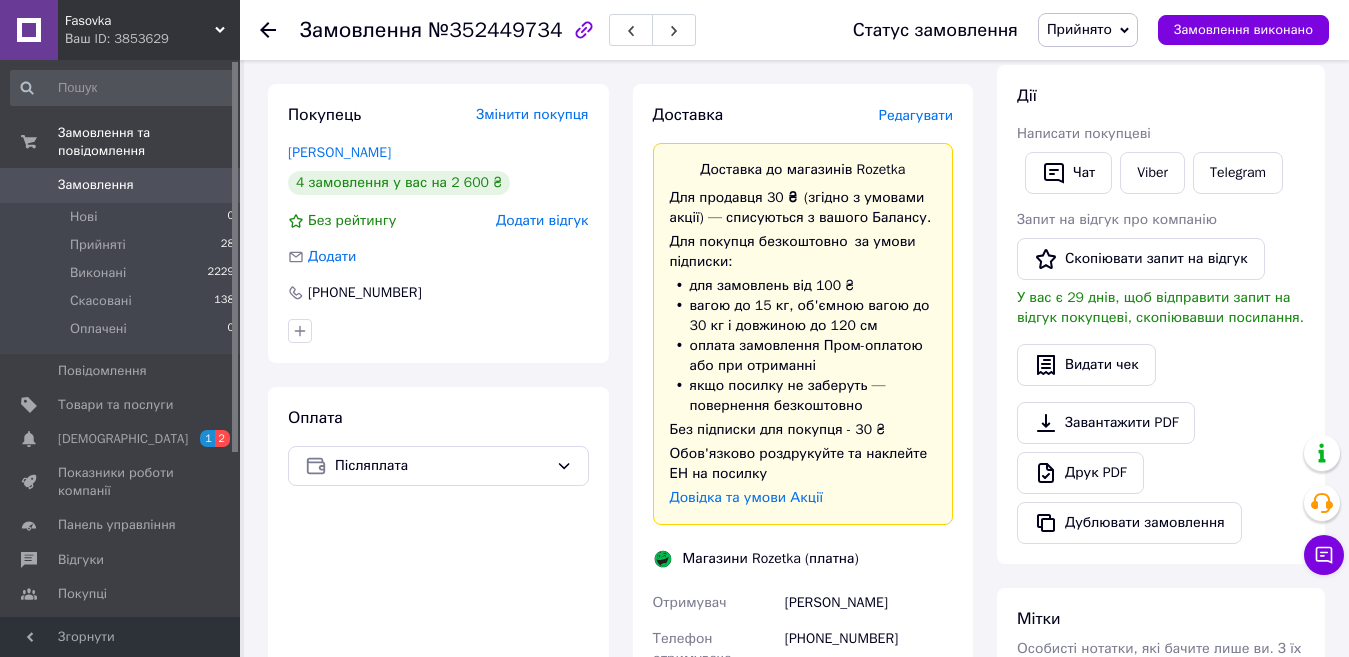 click on "Редагувати" at bounding box center [916, 115] 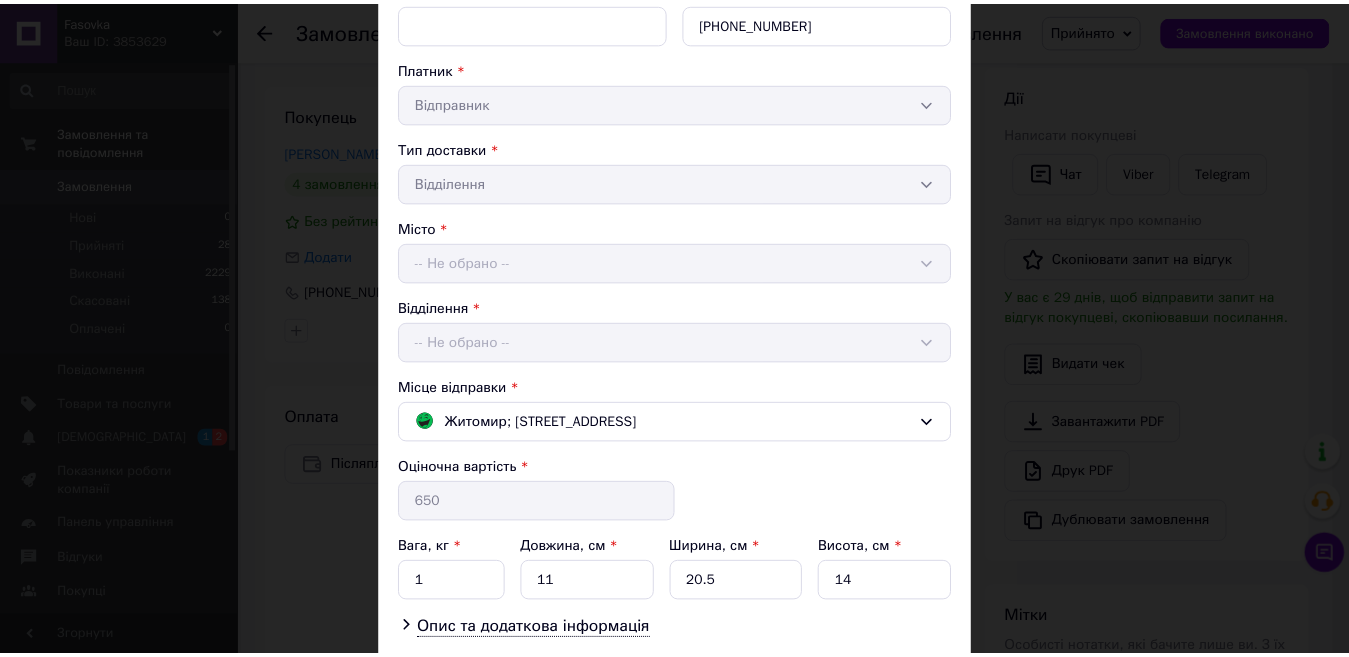 scroll, scrollTop: 467, scrollLeft: 0, axis: vertical 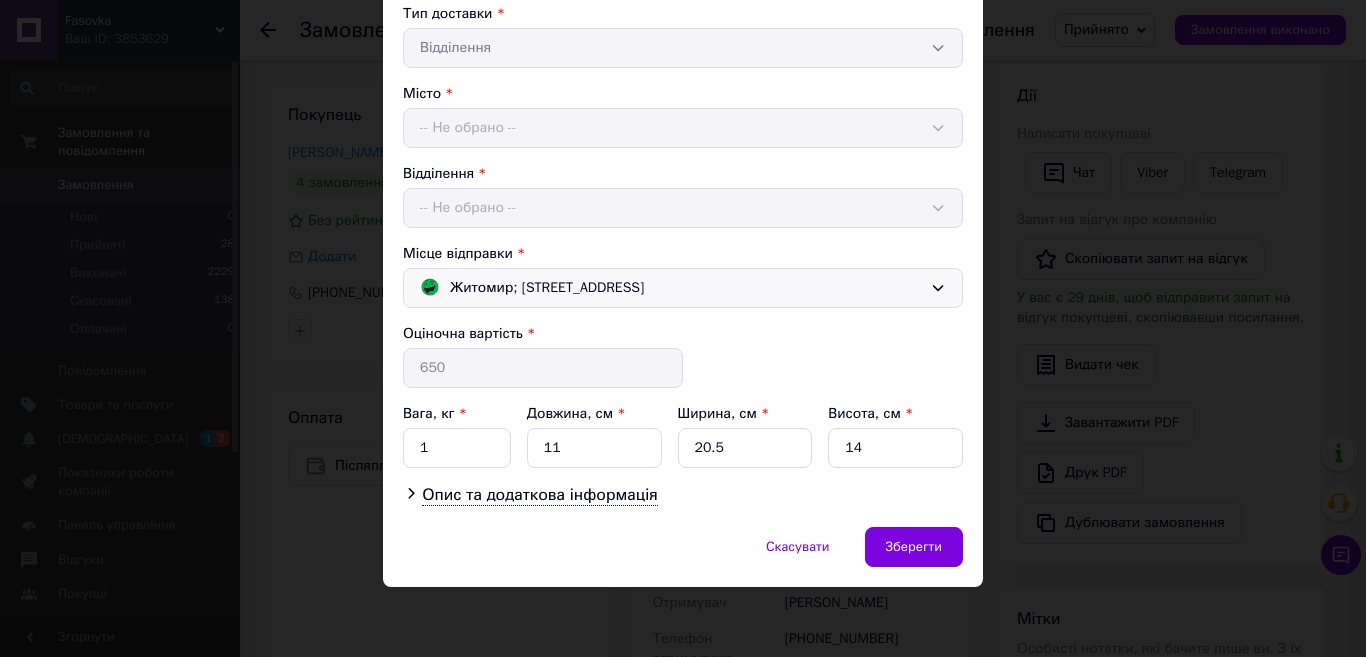 click on "Житомир; [STREET_ADDRESS]" at bounding box center (671, 288) 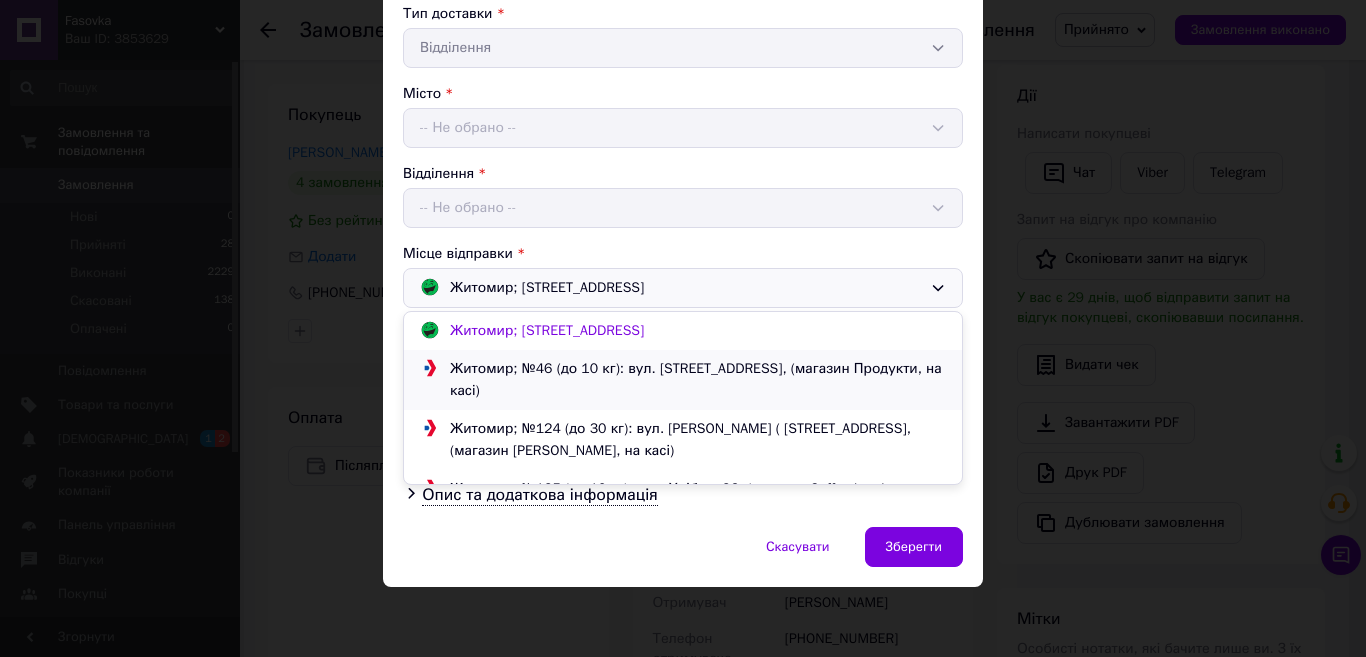 click on "Житомир; №46 (до 10 кг): вул. [STREET_ADDRESS], (магазин Продукти, на касі)" at bounding box center (698, 380) 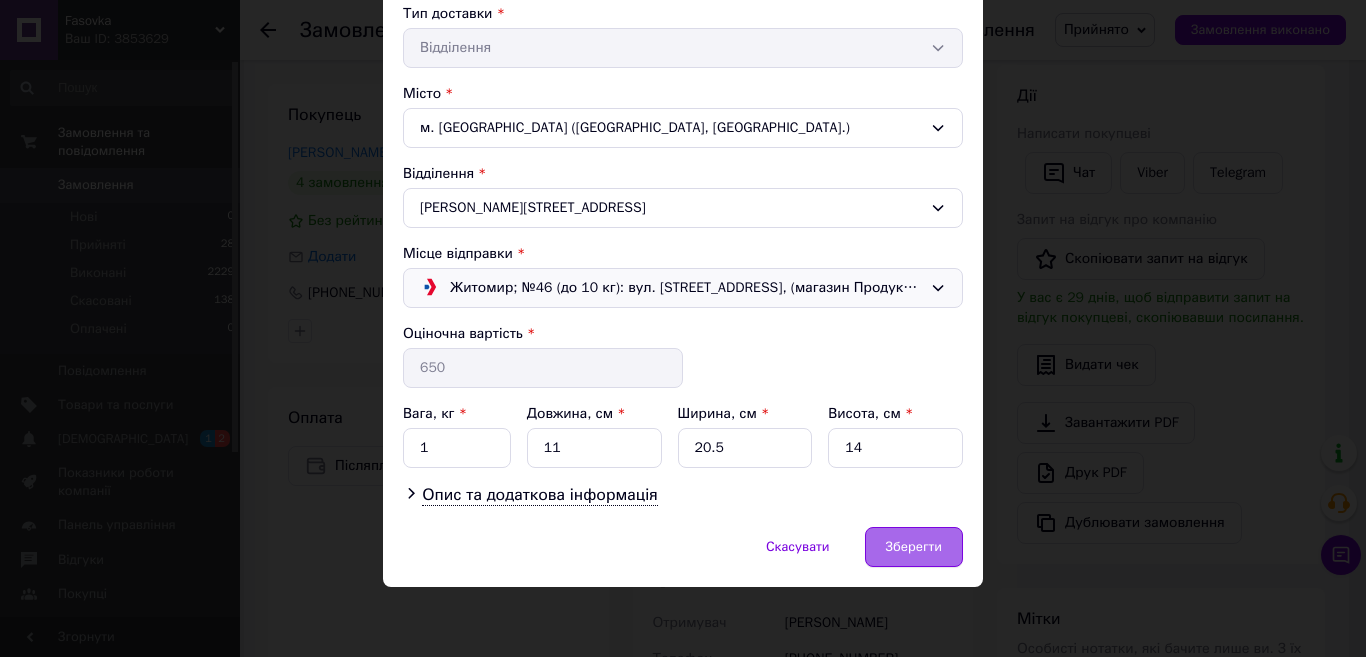 click on "Зберегти" at bounding box center [914, 547] 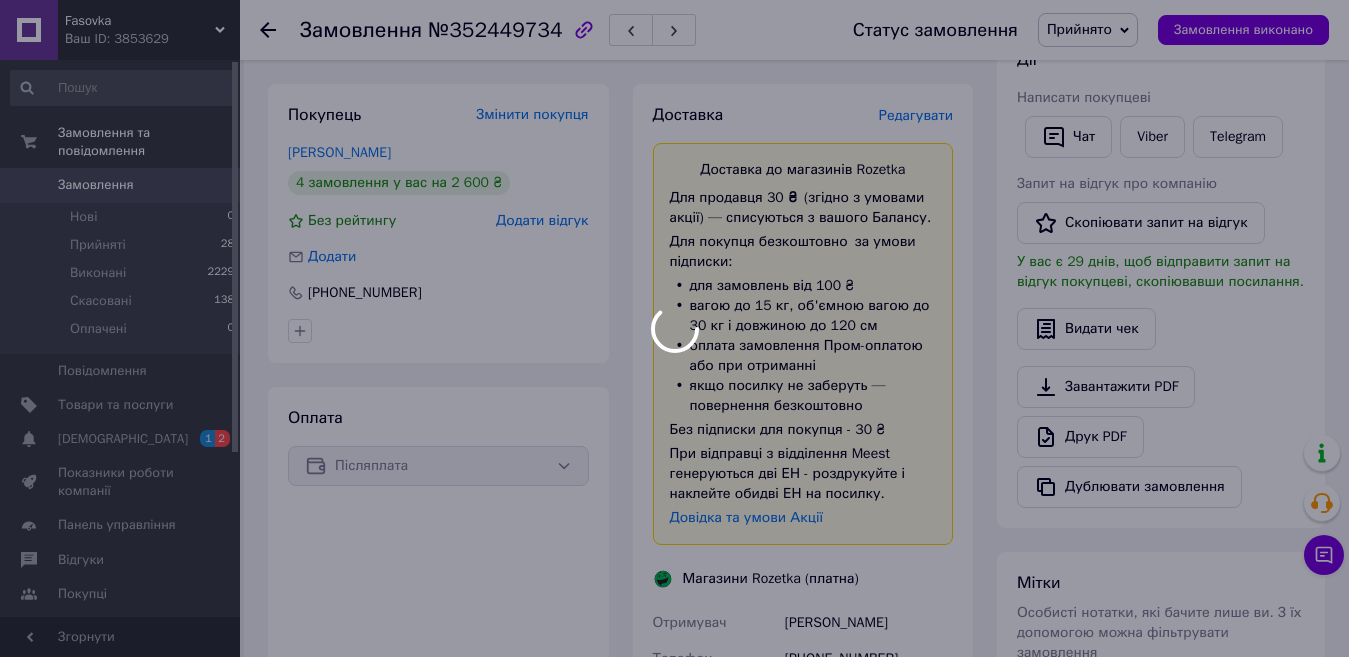 scroll, scrollTop: 538, scrollLeft: 0, axis: vertical 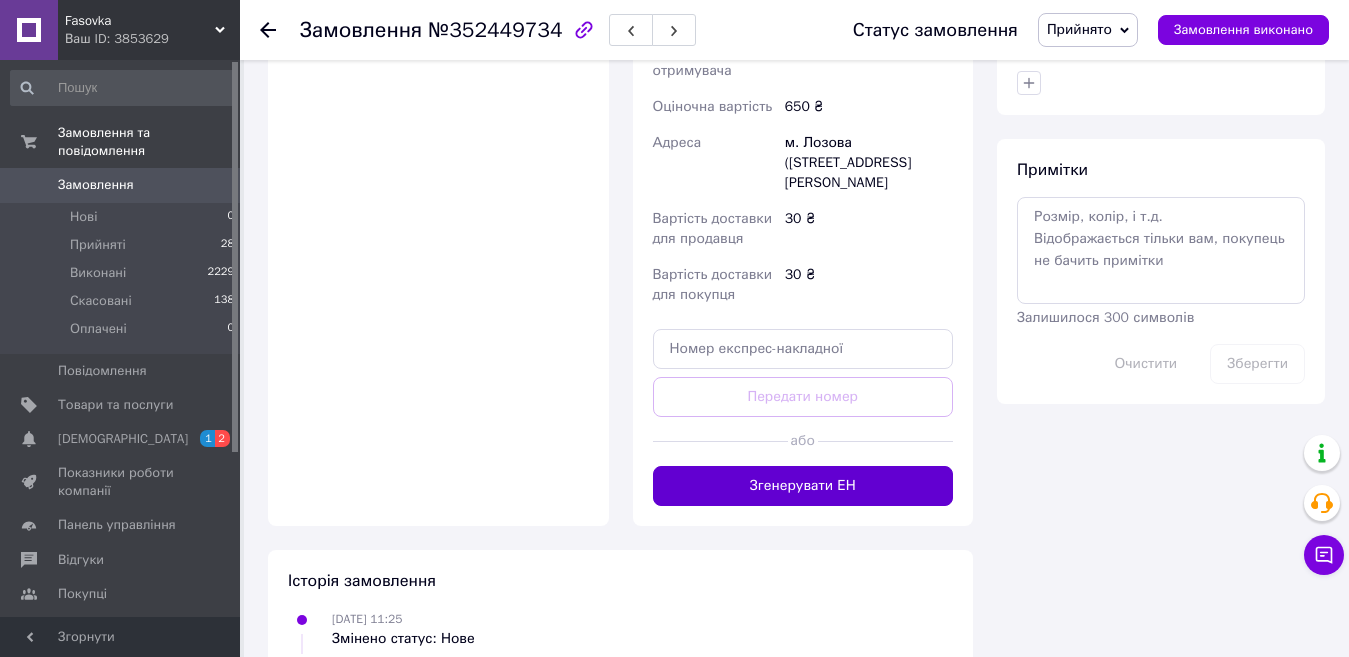 click on "Згенерувати ЕН" at bounding box center [803, 486] 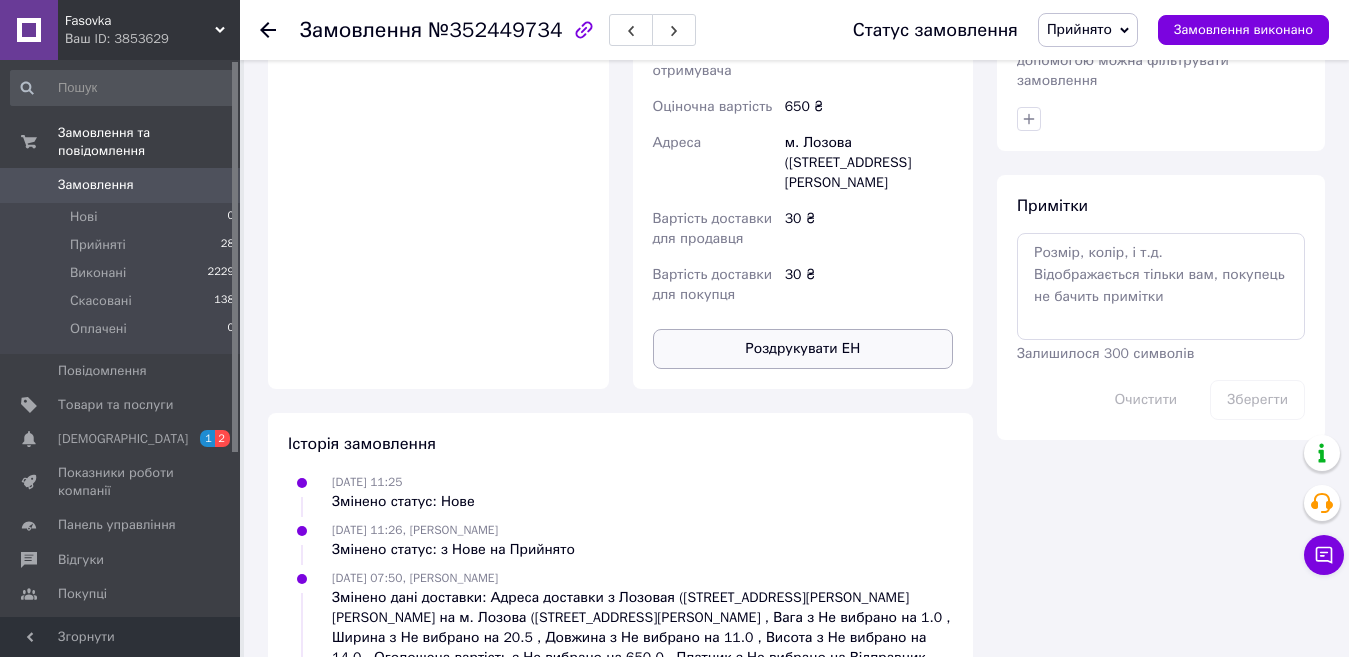 click on "Роздрукувати ЕН" at bounding box center [803, 349] 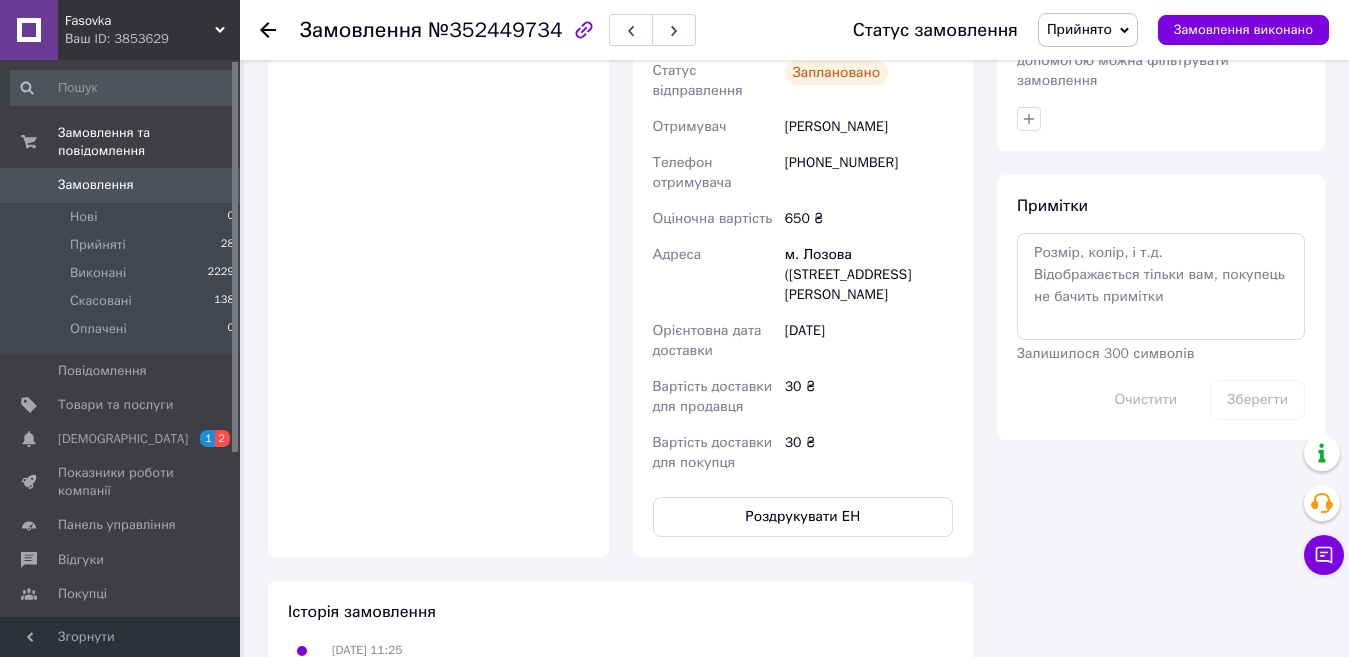 click 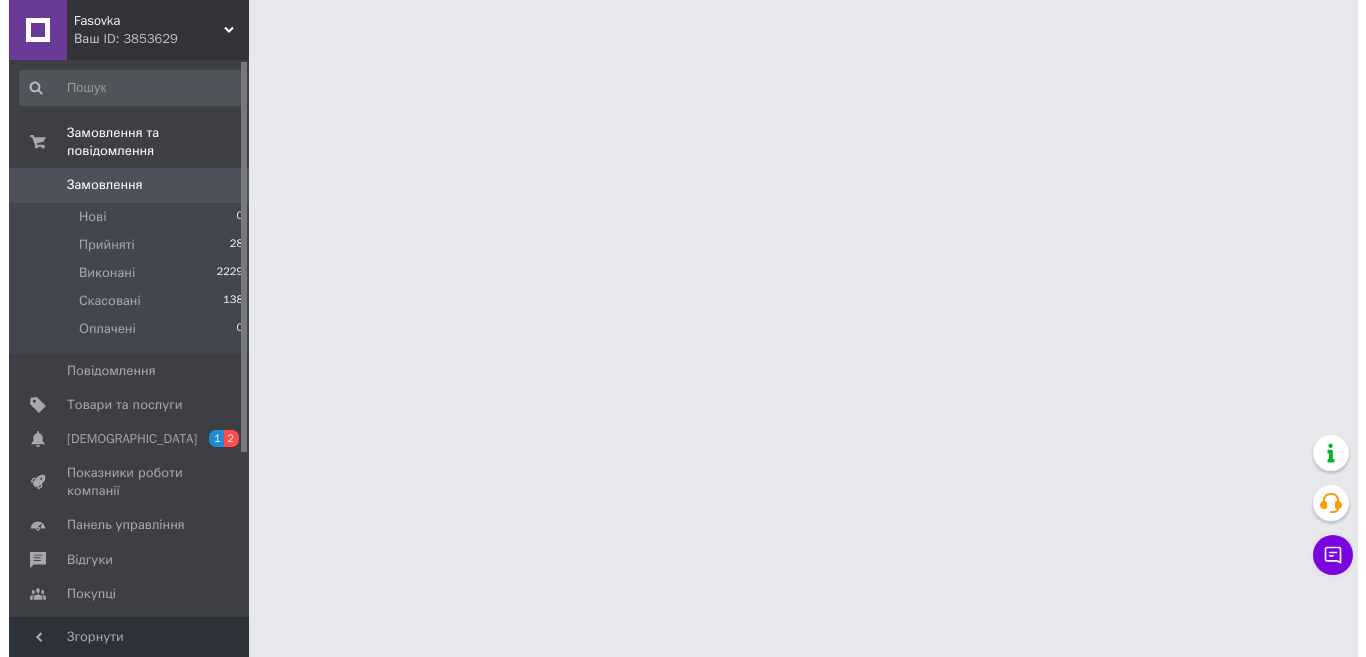 scroll, scrollTop: 0, scrollLeft: 0, axis: both 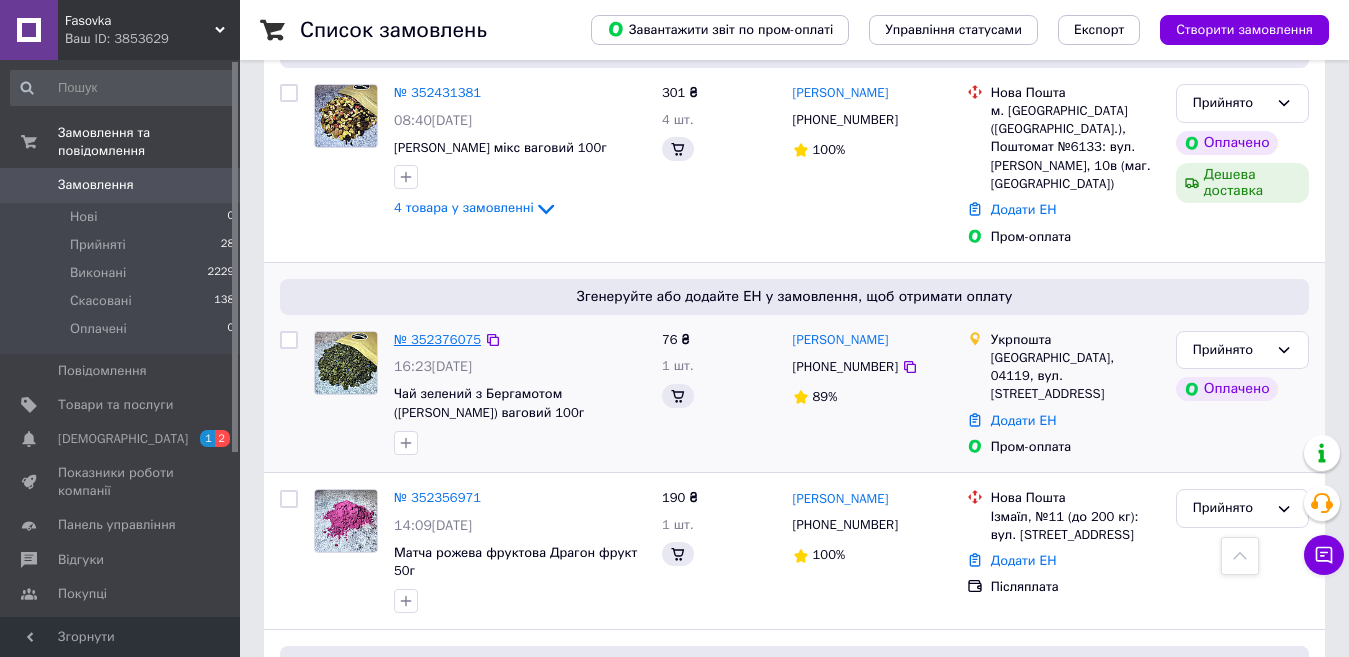 click on "№ 352376075" at bounding box center (437, 339) 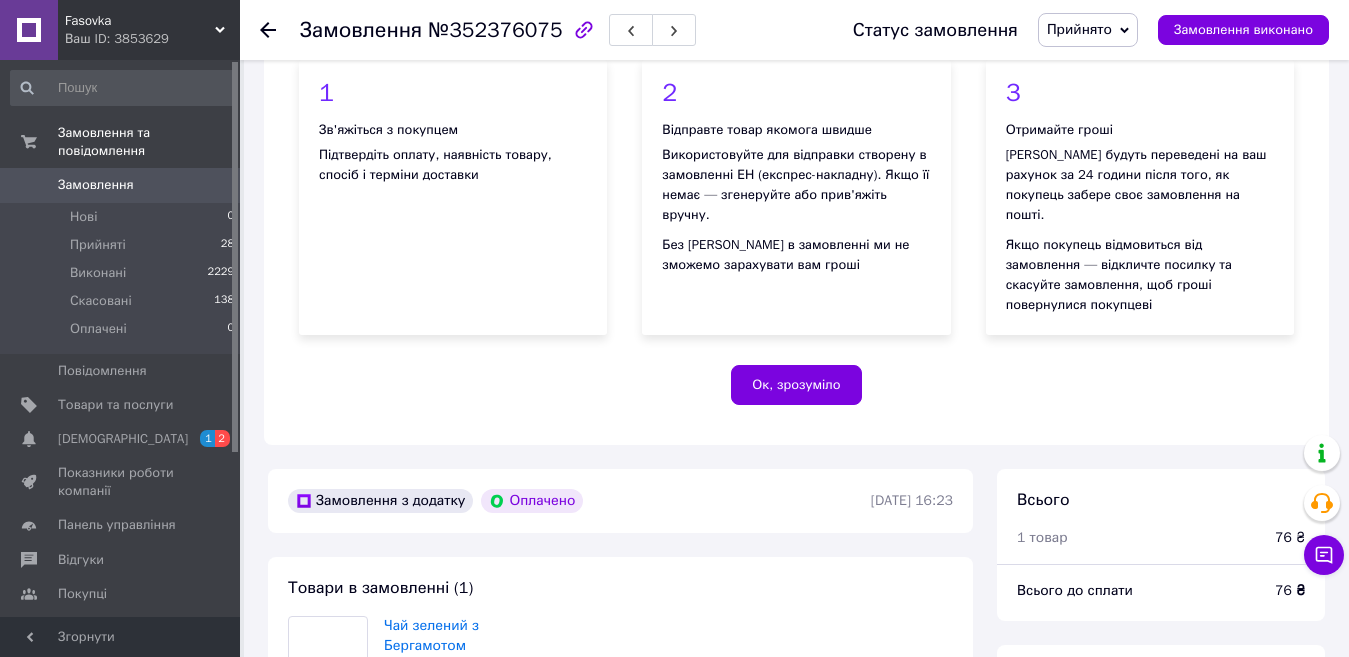 scroll, scrollTop: 823, scrollLeft: 0, axis: vertical 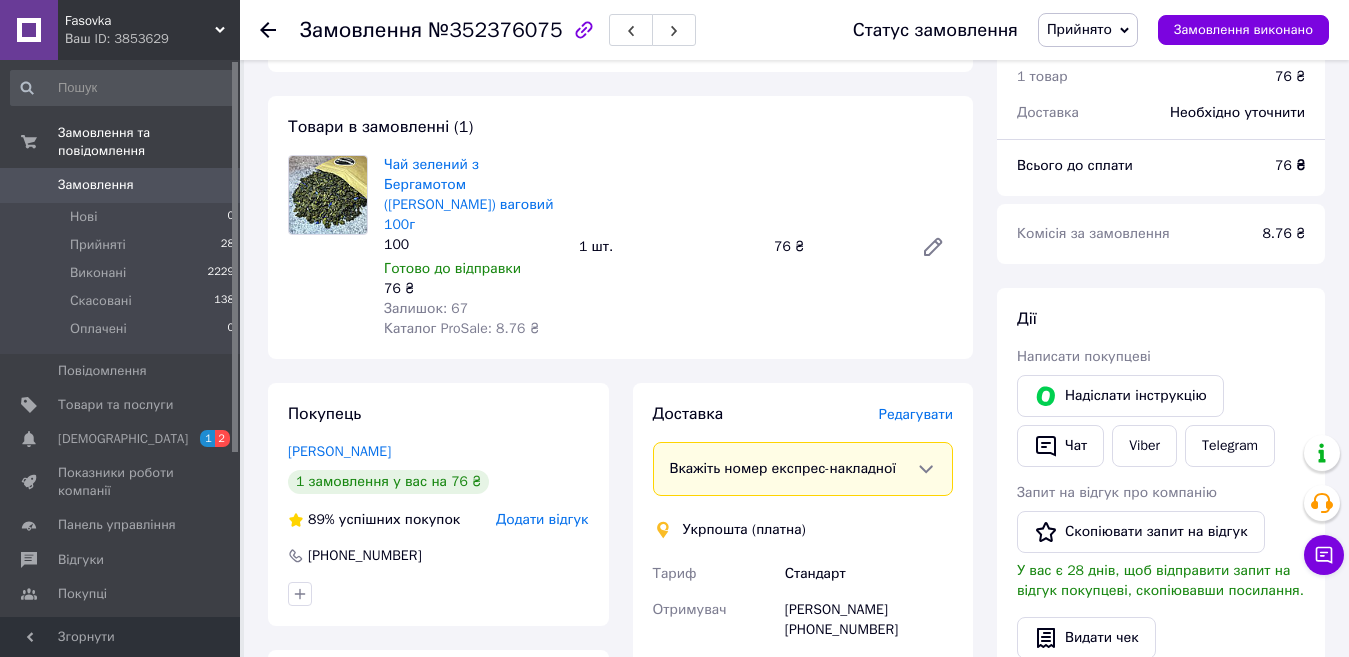 click on "Редагувати" at bounding box center [916, 414] 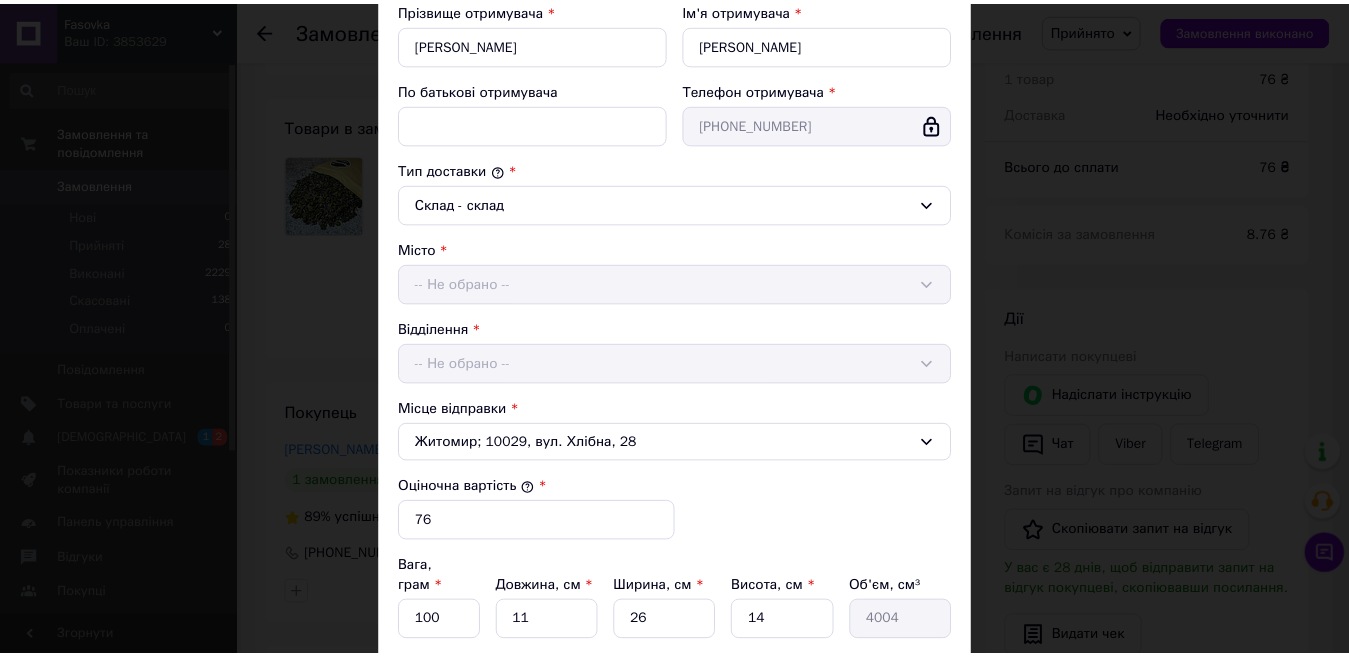 scroll, scrollTop: 505, scrollLeft: 0, axis: vertical 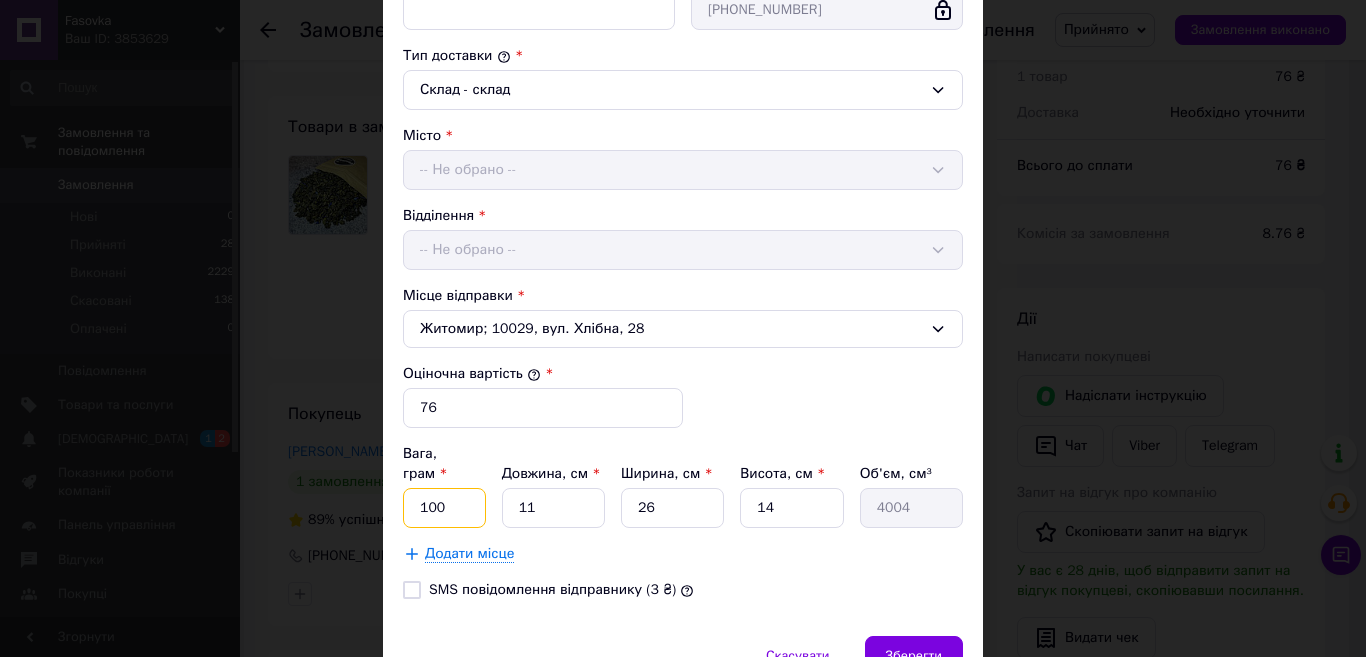 click on "100" at bounding box center [444, 508] 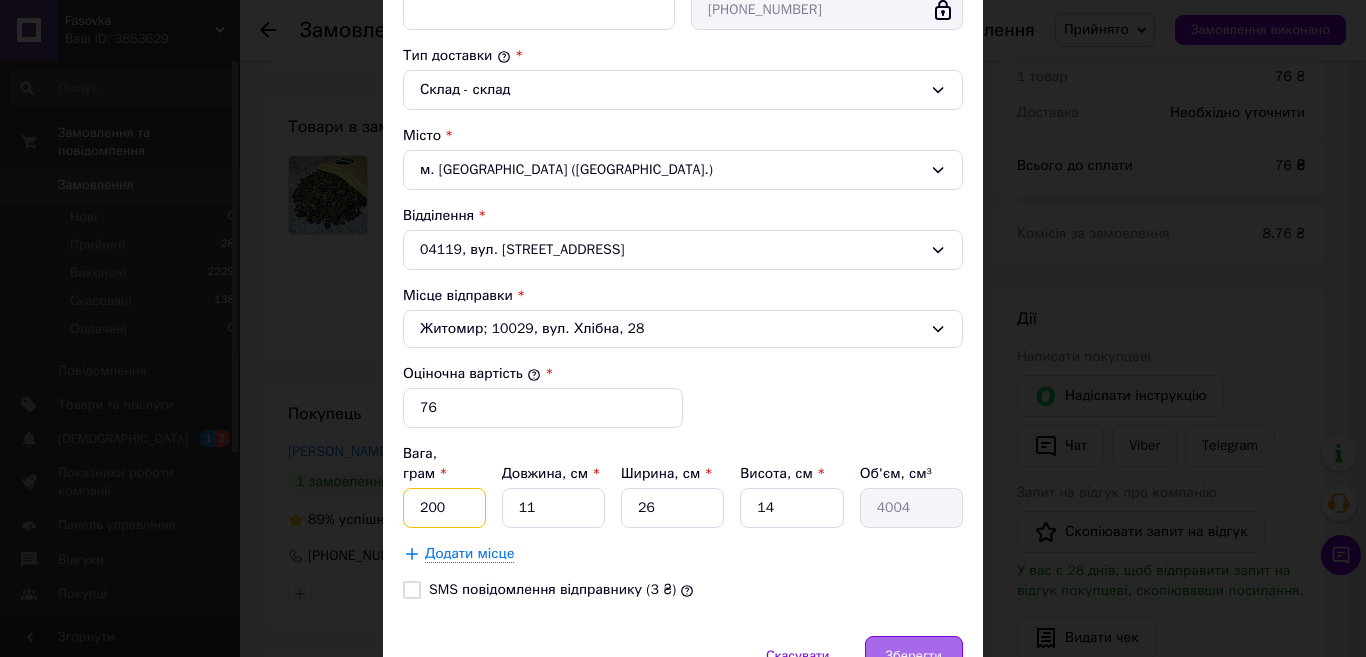 type on "200" 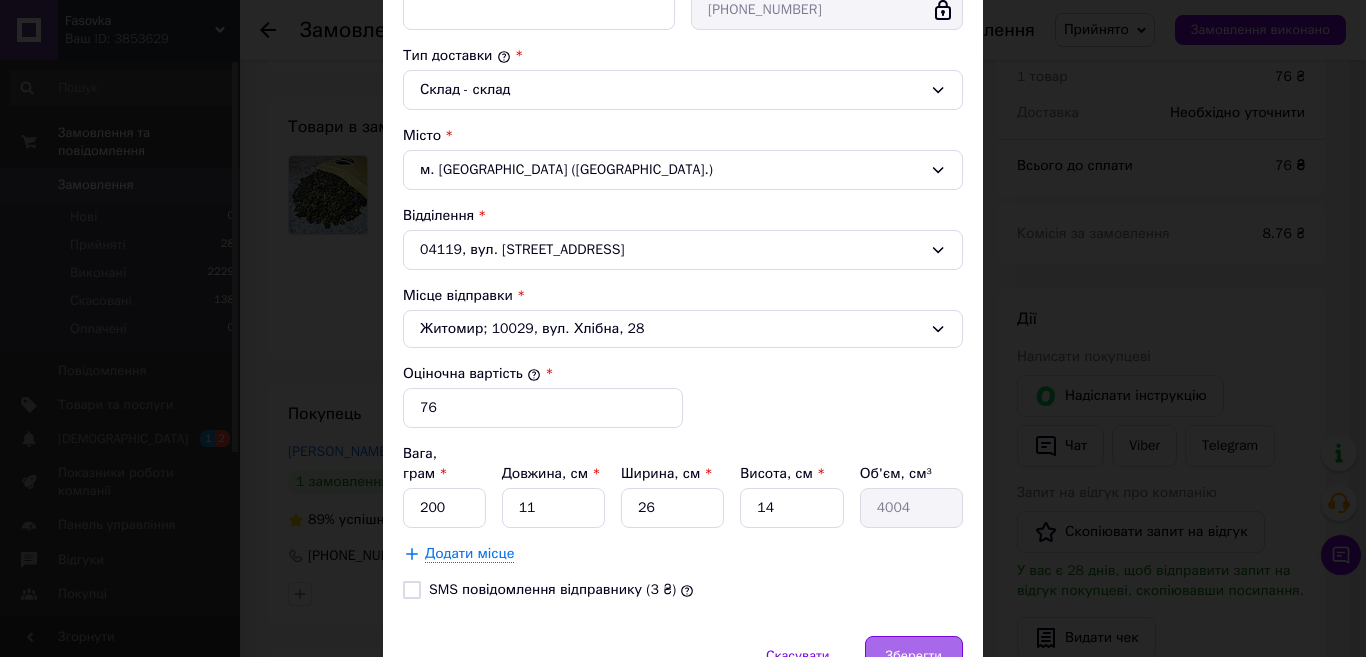 click on "Зберегти" at bounding box center (914, 656) 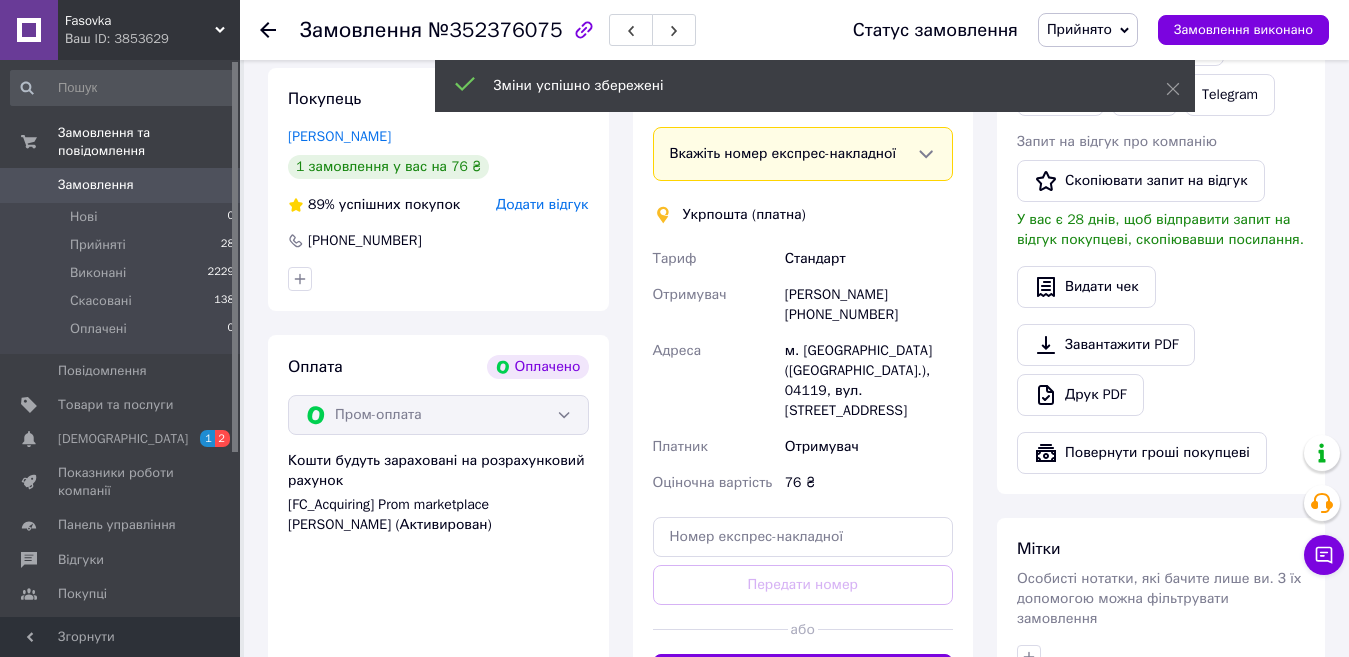 scroll, scrollTop: 1057, scrollLeft: 0, axis: vertical 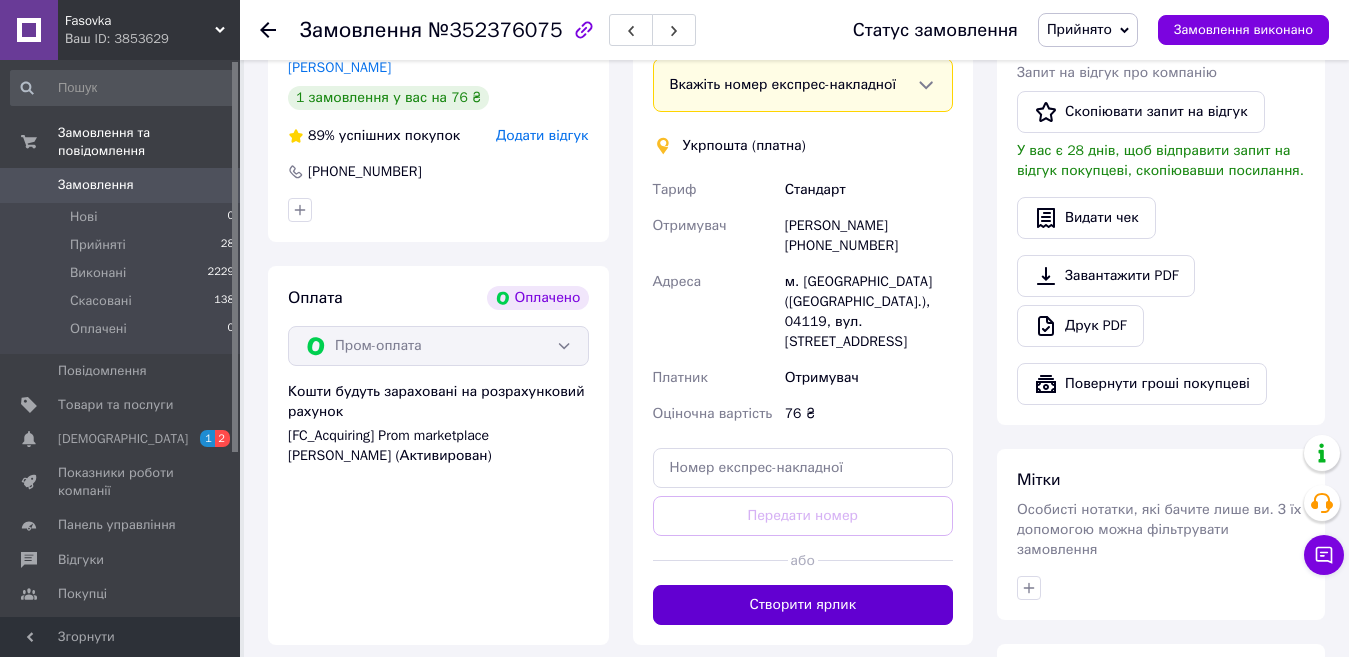 click on "Створити ярлик" at bounding box center [803, 605] 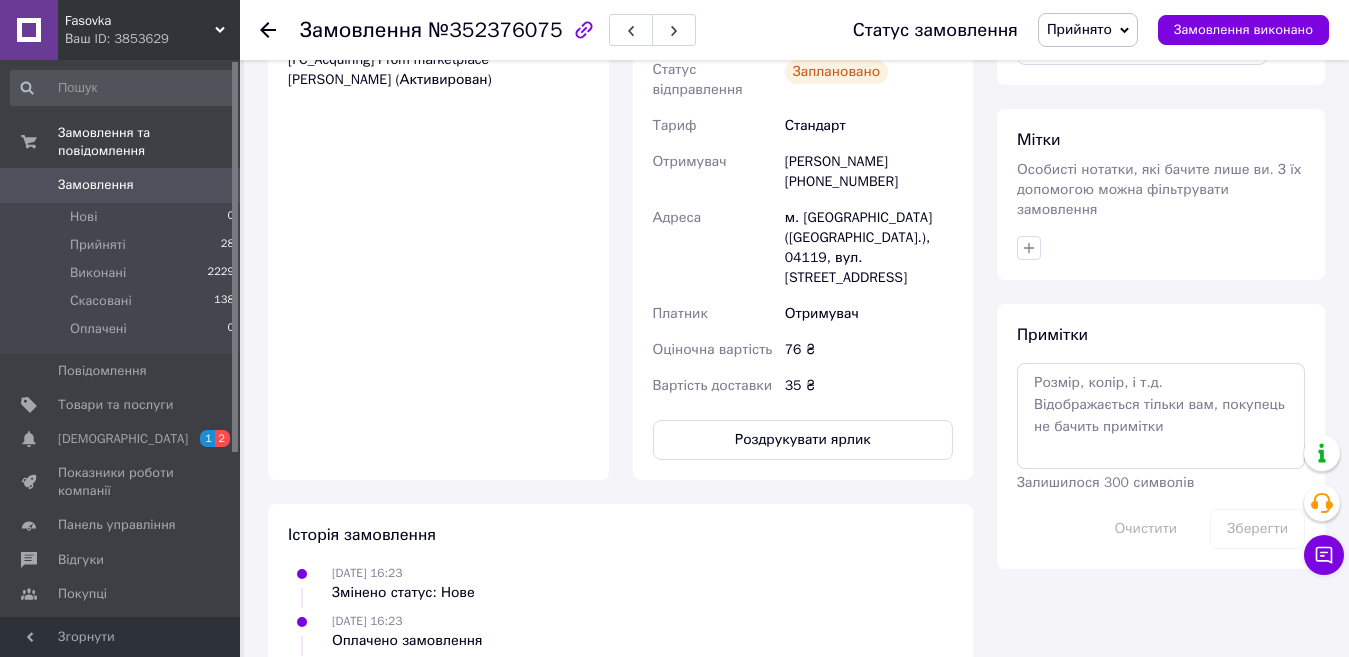 scroll, scrollTop: 1451, scrollLeft: 0, axis: vertical 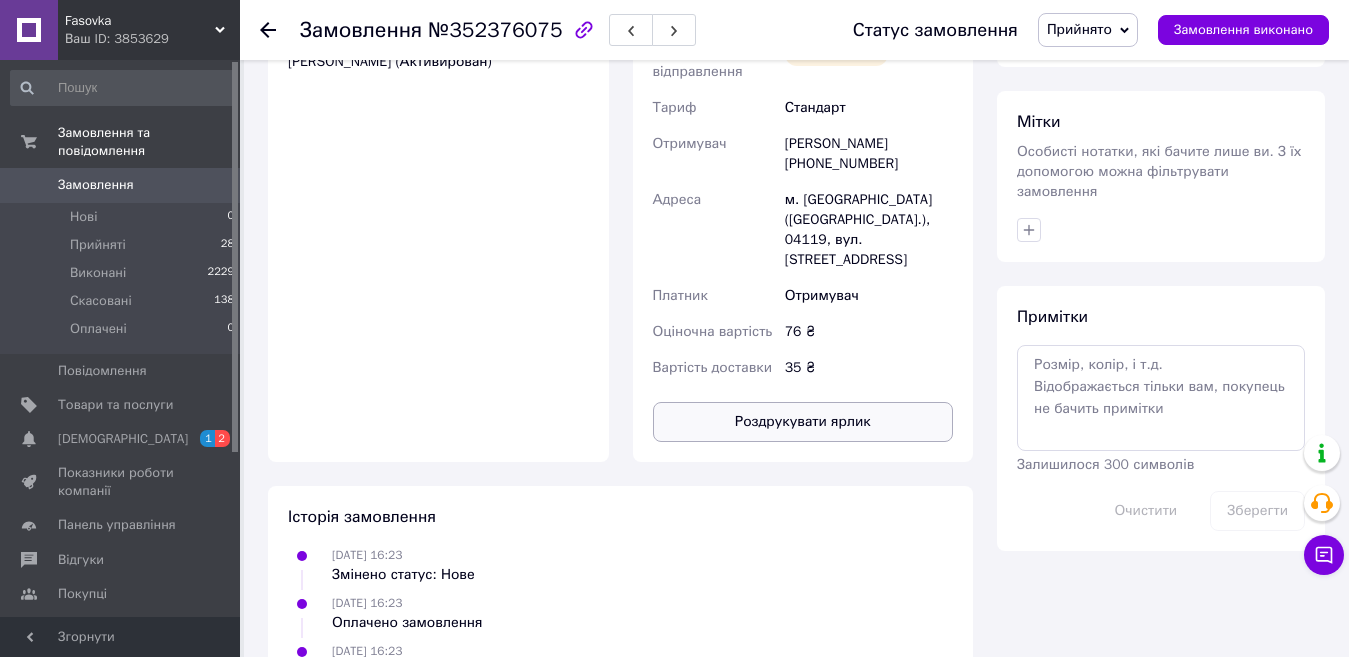 click on "Роздрукувати ярлик" at bounding box center (803, 422) 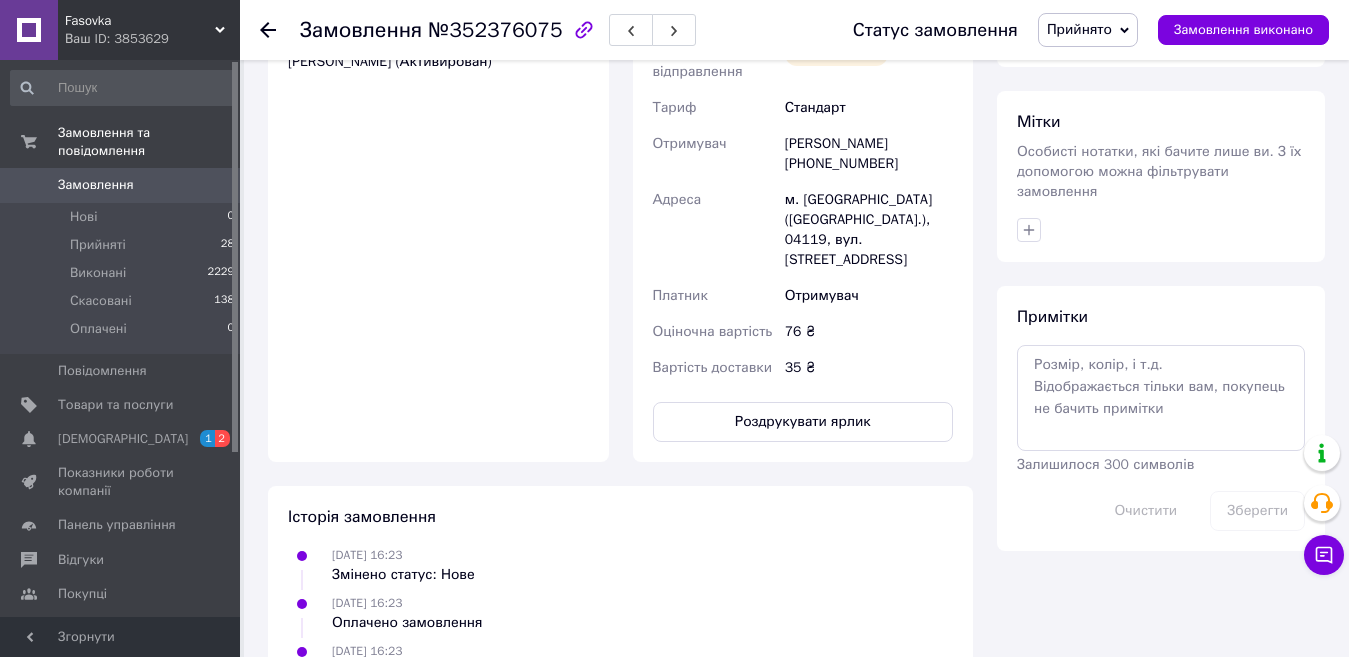 click 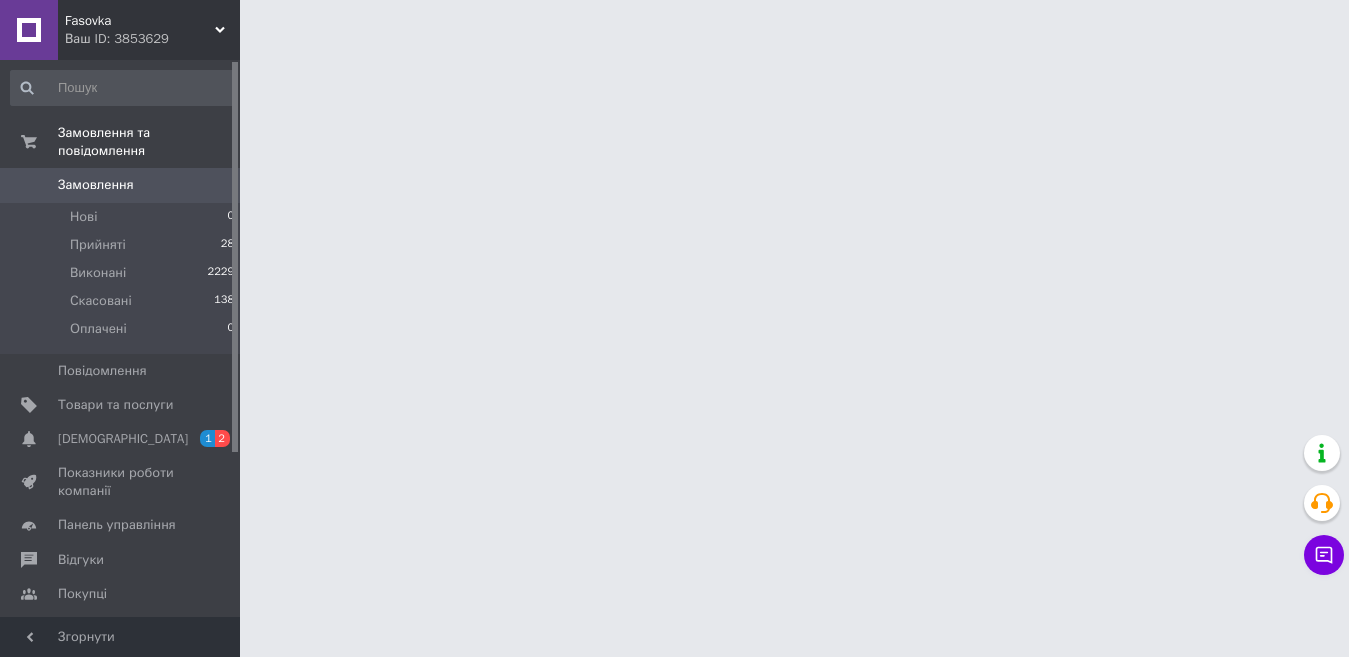 scroll, scrollTop: 0, scrollLeft: 0, axis: both 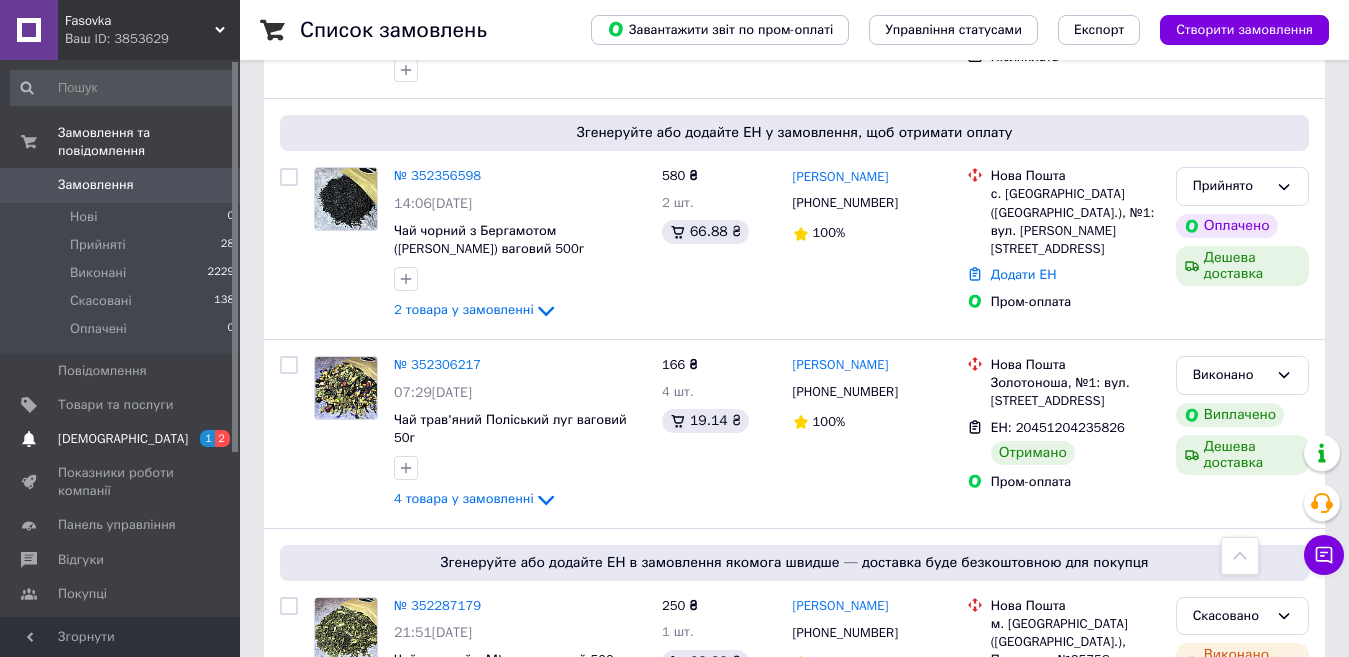 click on "[DEMOGRAPHIC_DATA]" at bounding box center (123, 439) 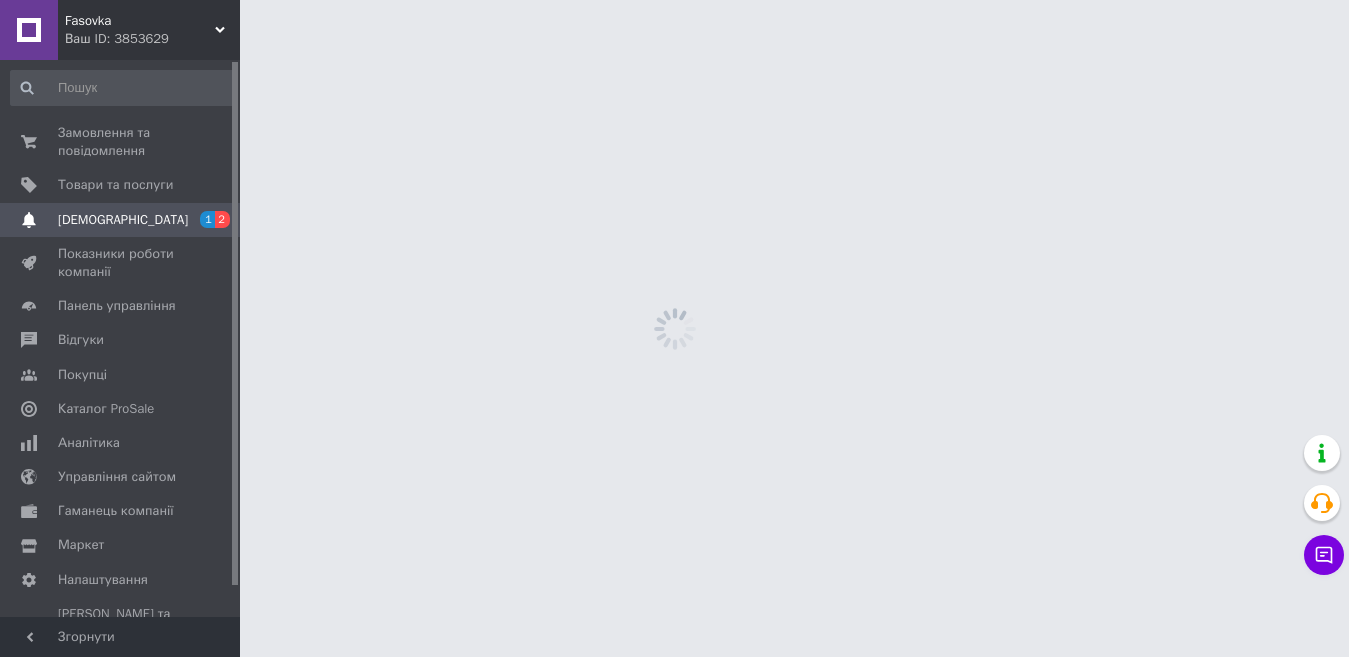 scroll, scrollTop: 0, scrollLeft: 0, axis: both 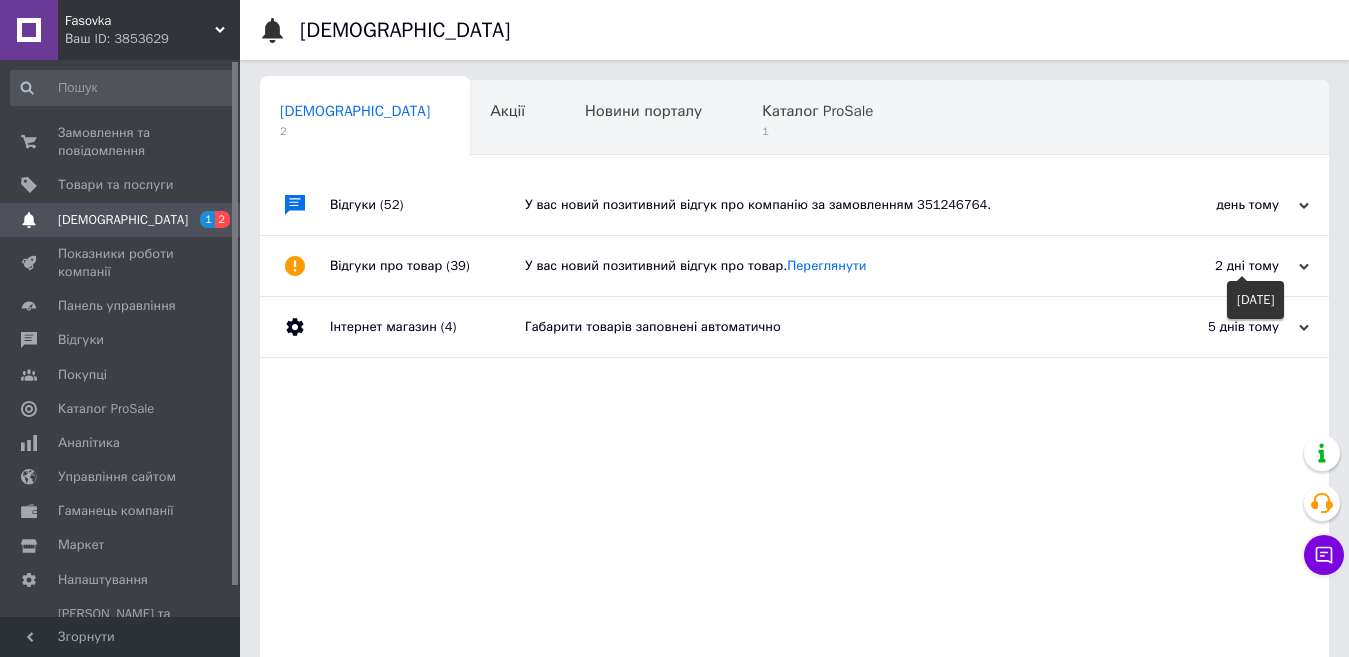 click 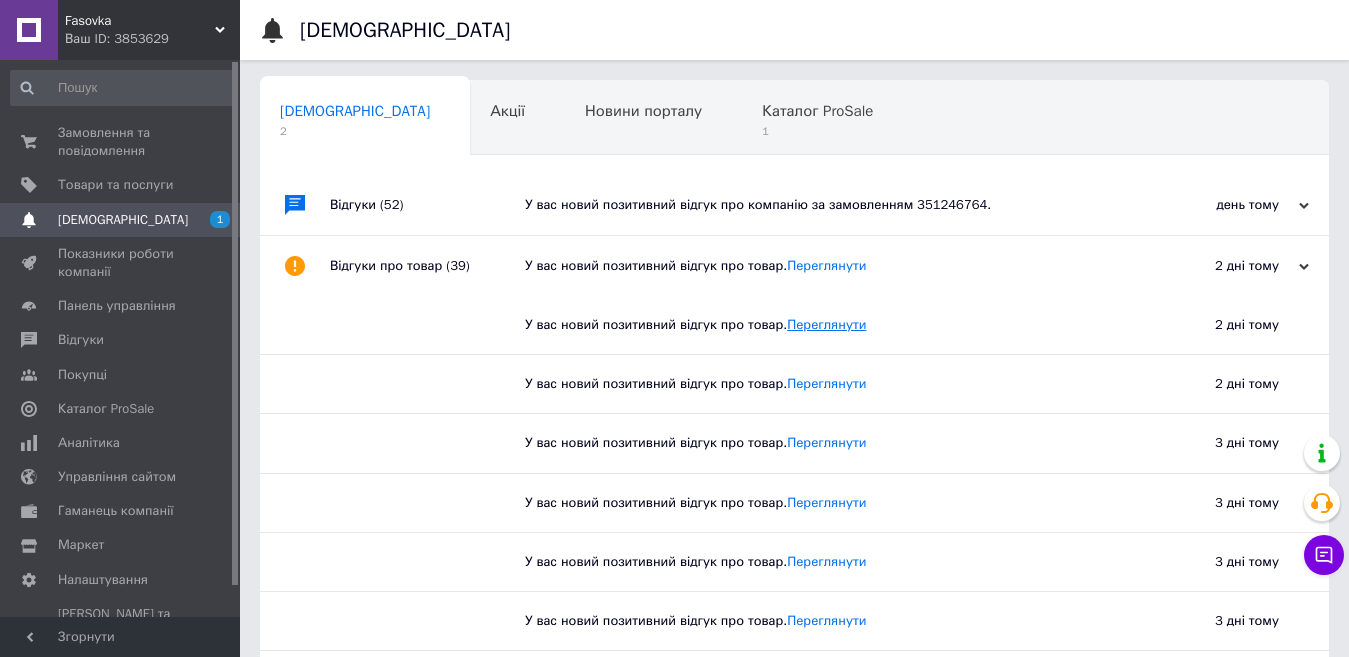 click on "Переглянути" at bounding box center (826, 324) 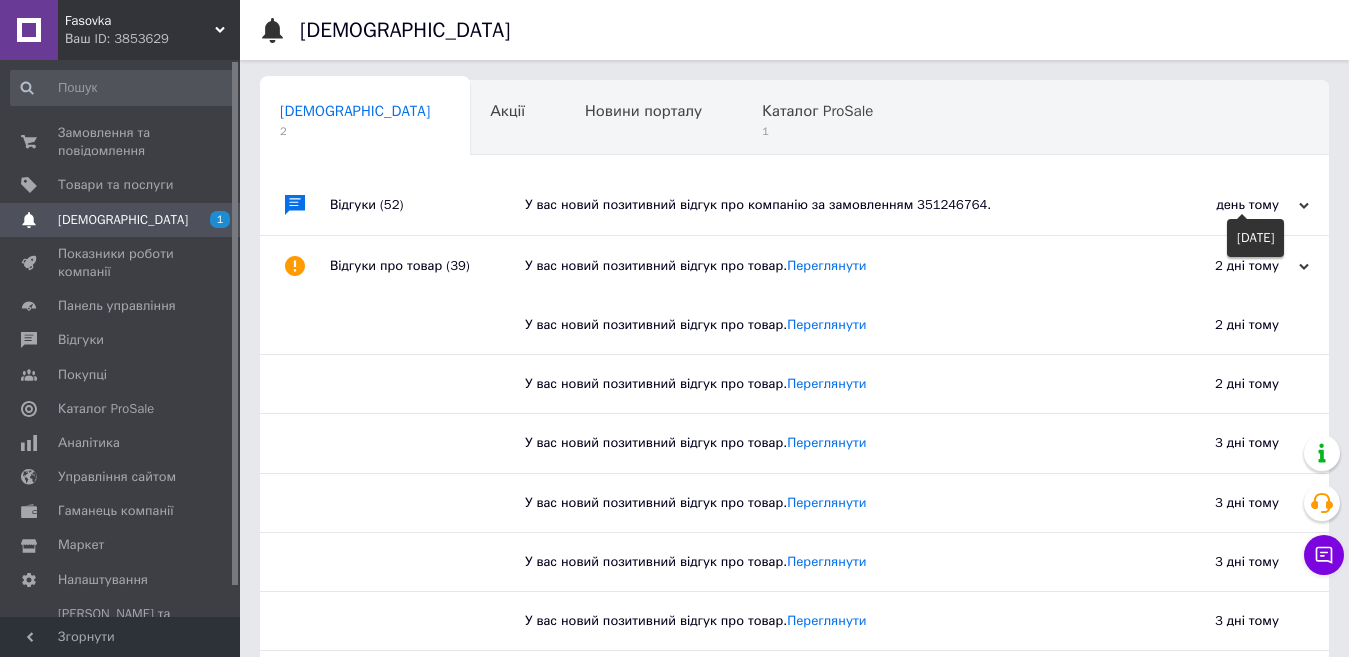 click on "день тому" at bounding box center (1209, 205) 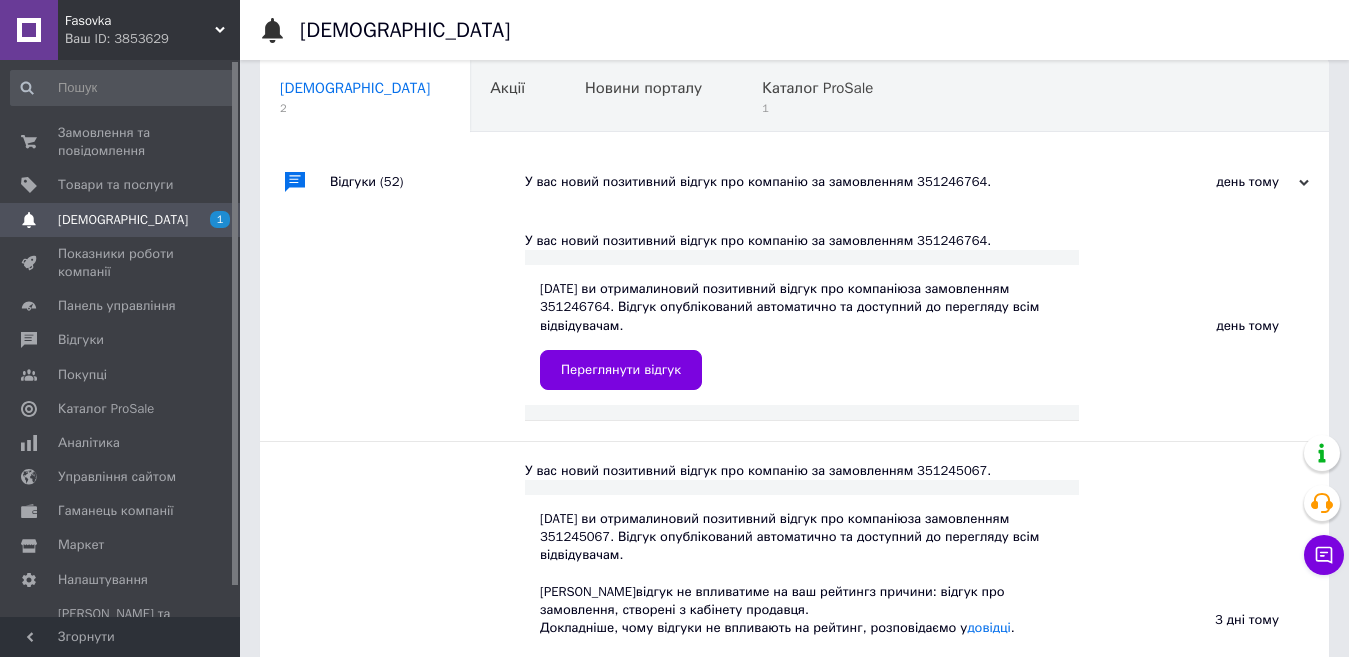 scroll, scrollTop: 0, scrollLeft: 0, axis: both 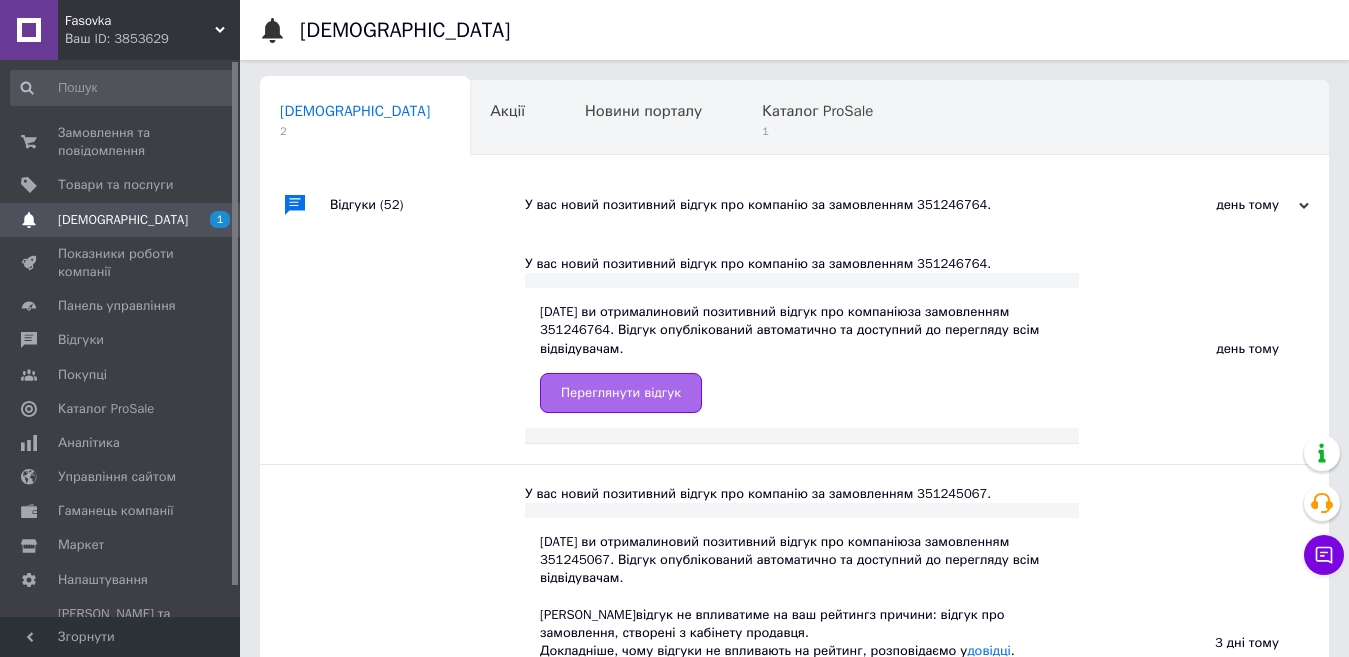 click on "Переглянути відгук" at bounding box center [621, 393] 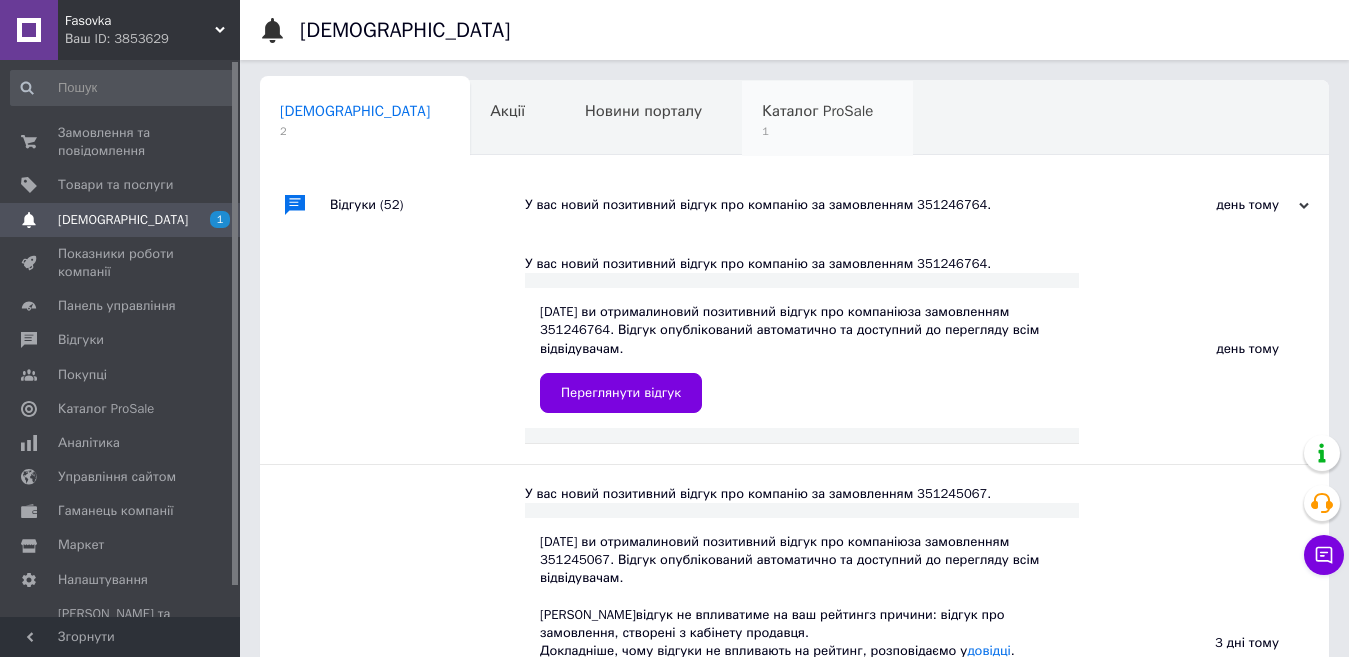 click on "Каталог ProSale" at bounding box center [817, 111] 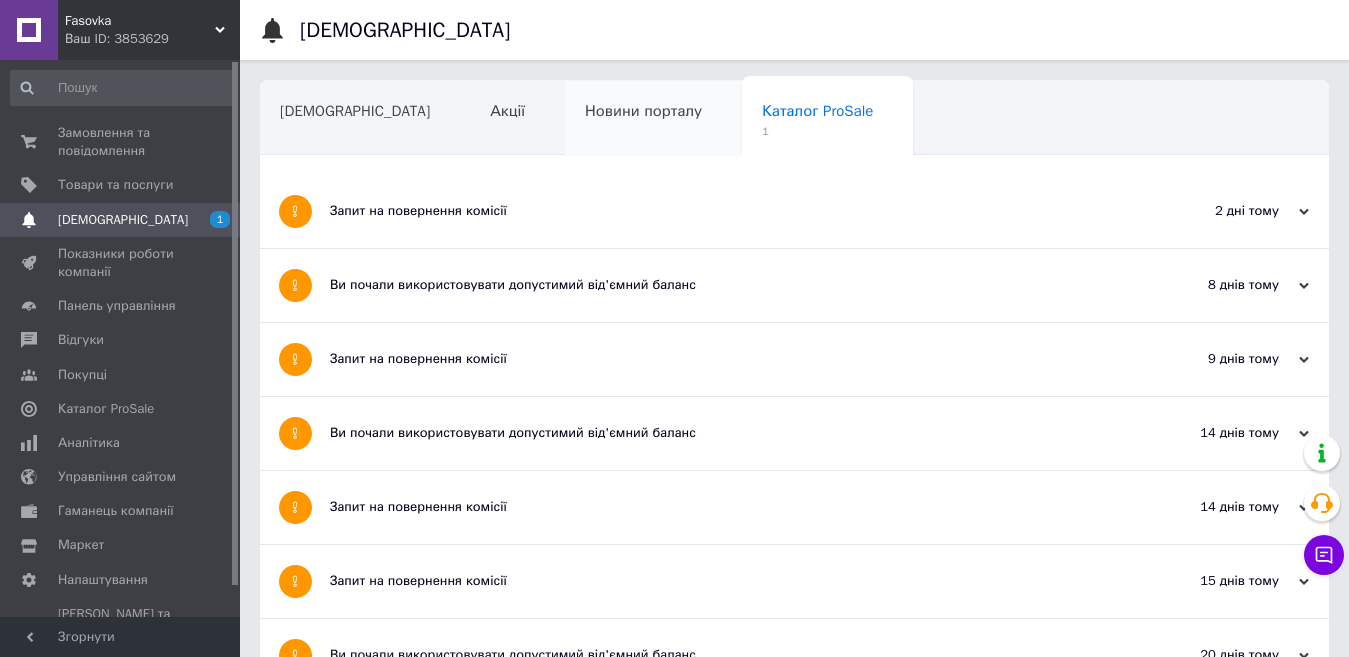 click on "Новини порталу" at bounding box center (643, 111) 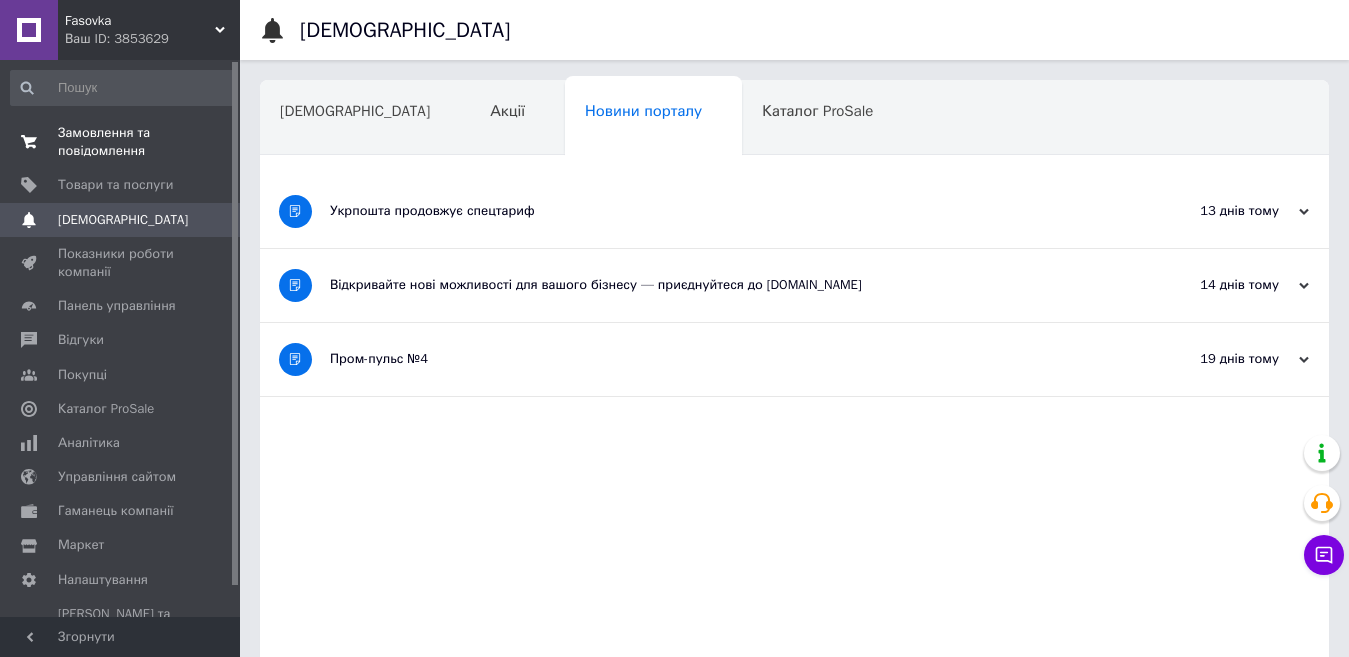 click on "Замовлення та повідомлення" at bounding box center [121, 142] 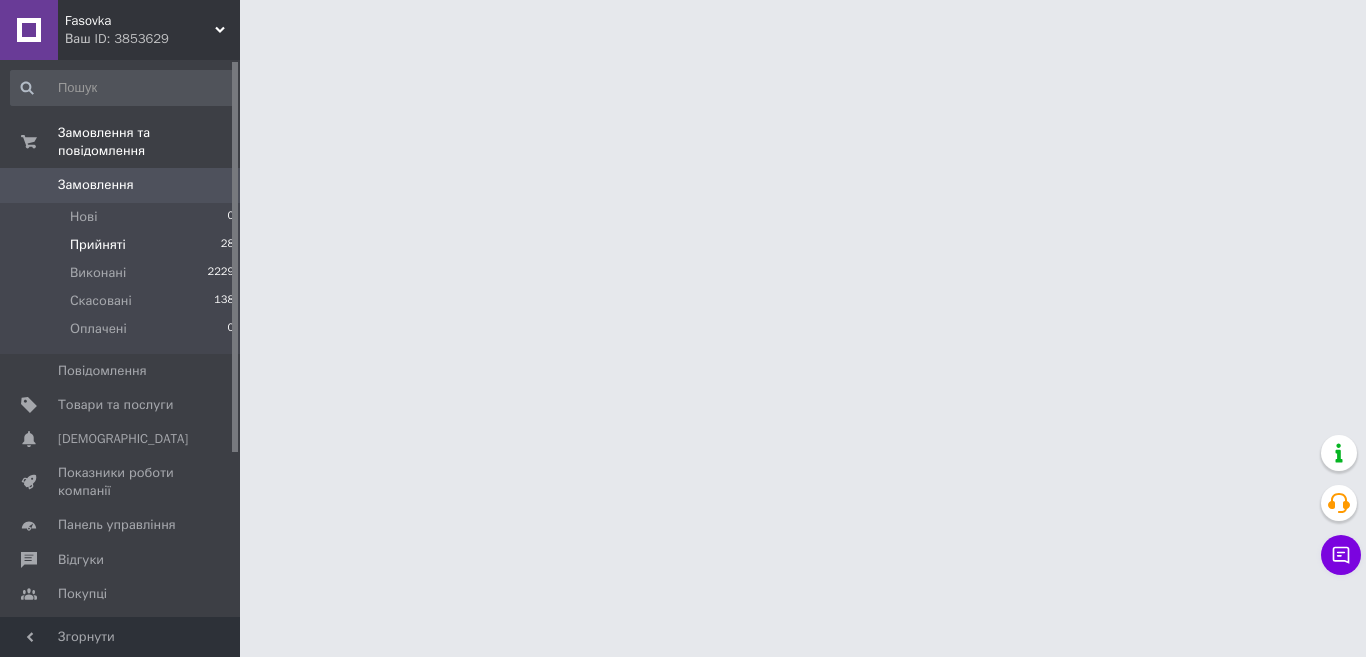 click on "Прийняті" at bounding box center (98, 245) 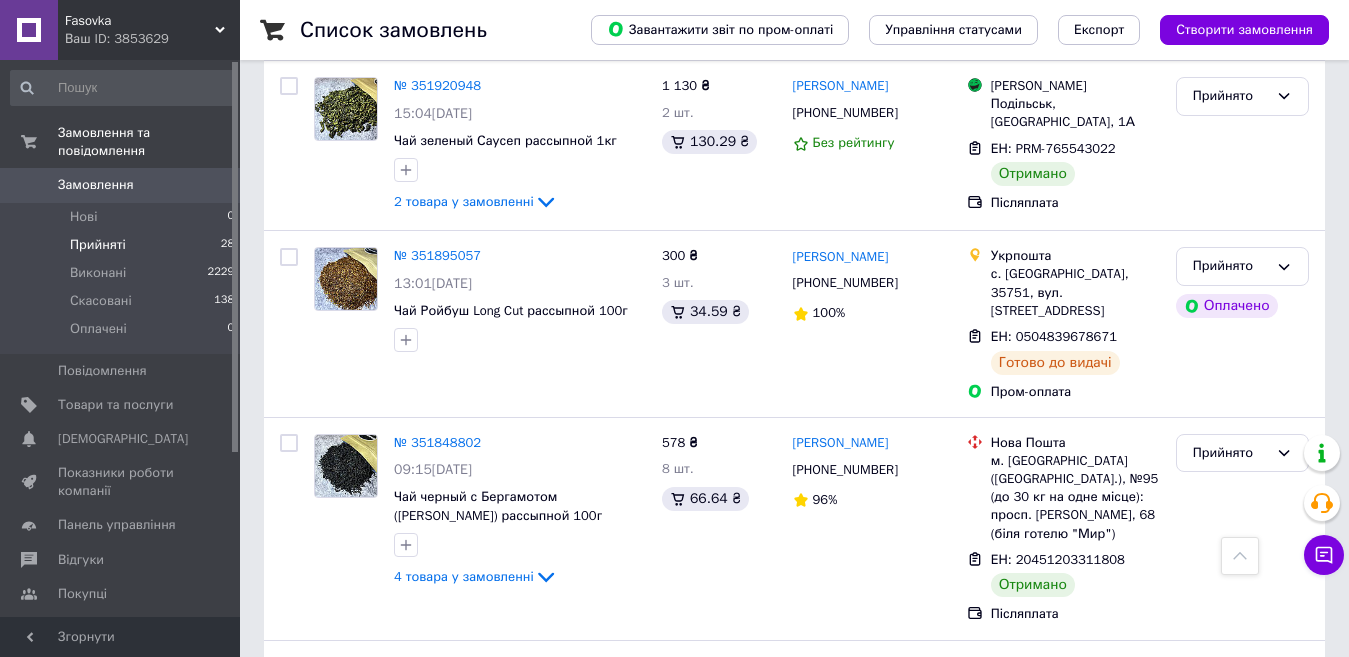 scroll, scrollTop: 3660, scrollLeft: 0, axis: vertical 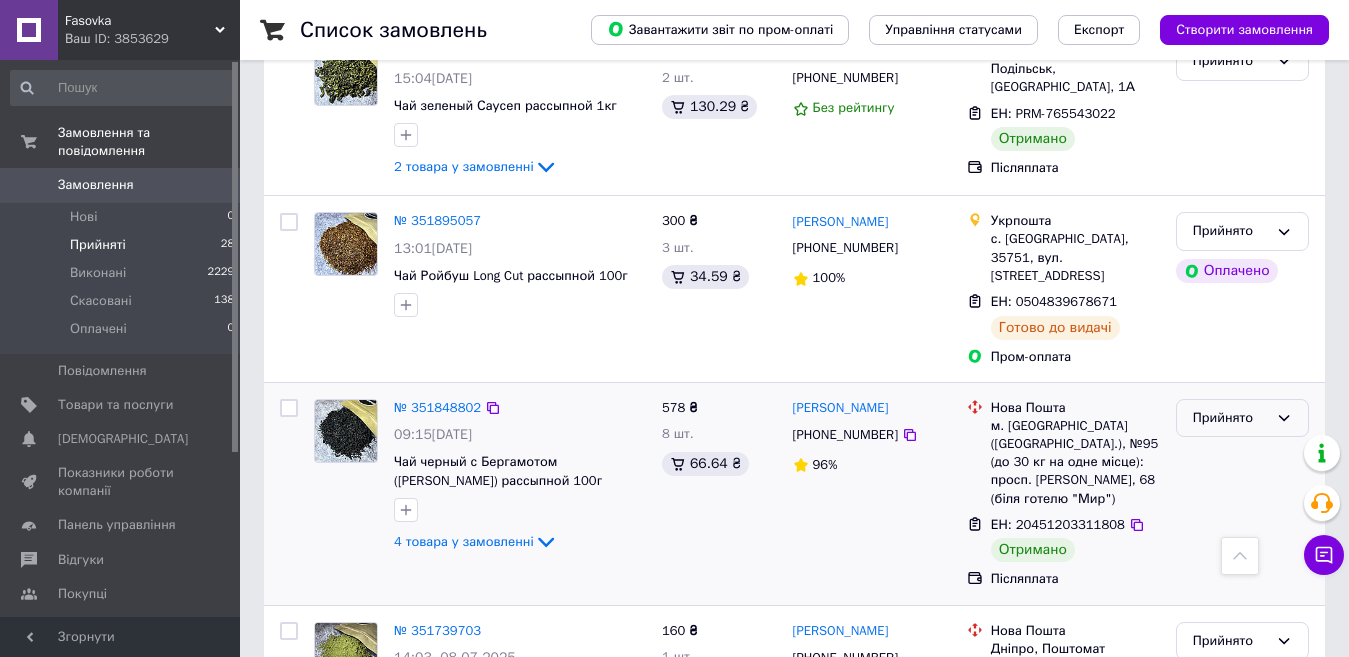 click on "Прийнято" at bounding box center (1242, 418) 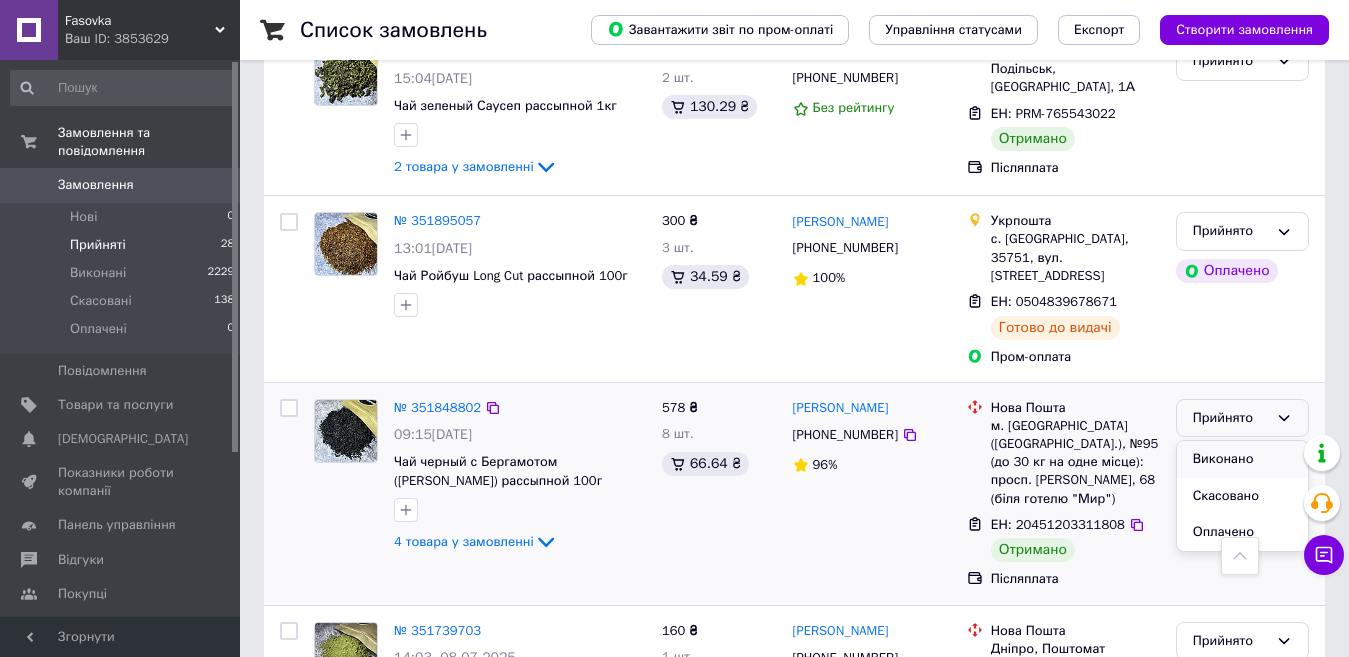 click on "Виконано" at bounding box center [1242, 459] 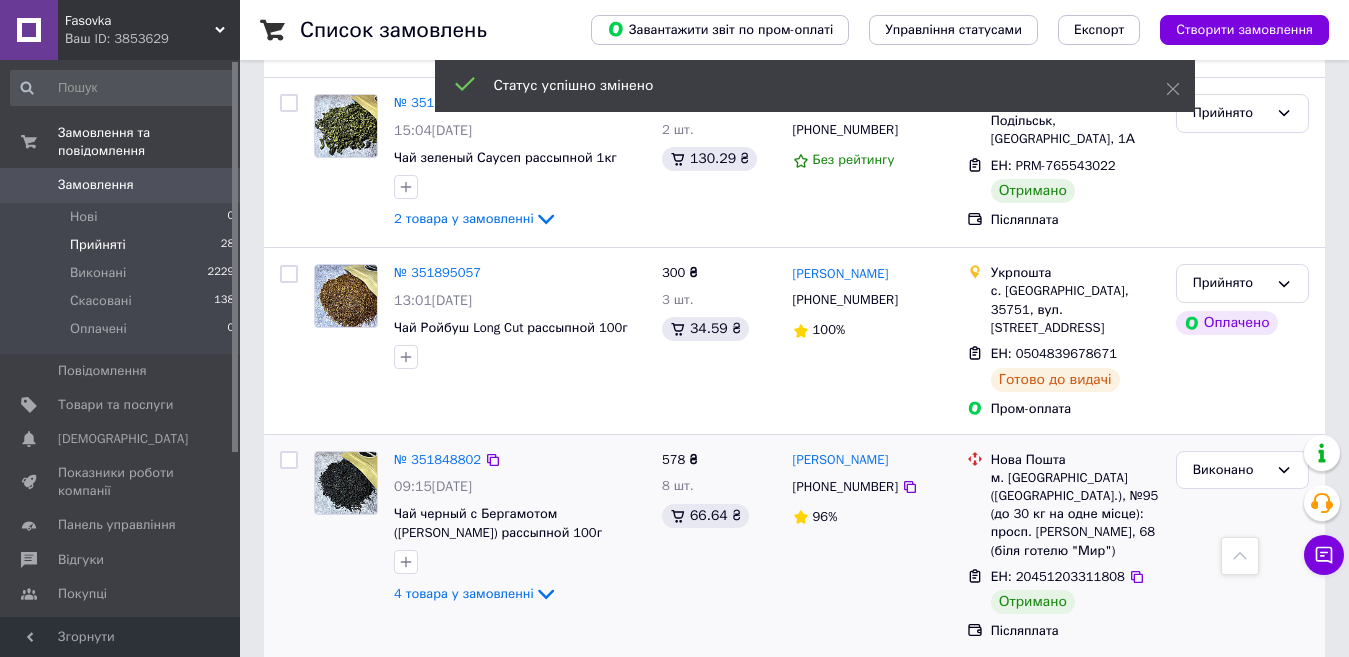 scroll, scrollTop: 3719, scrollLeft: 0, axis: vertical 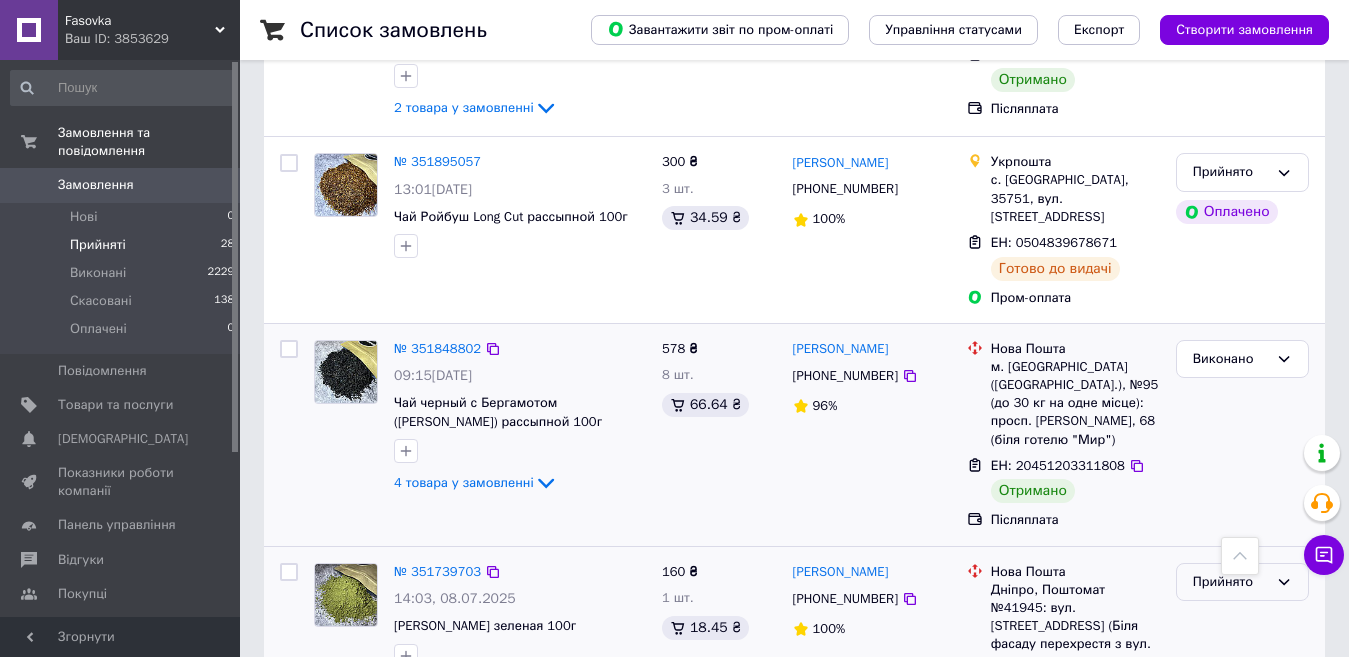 click on "Прийнято" at bounding box center [1242, 582] 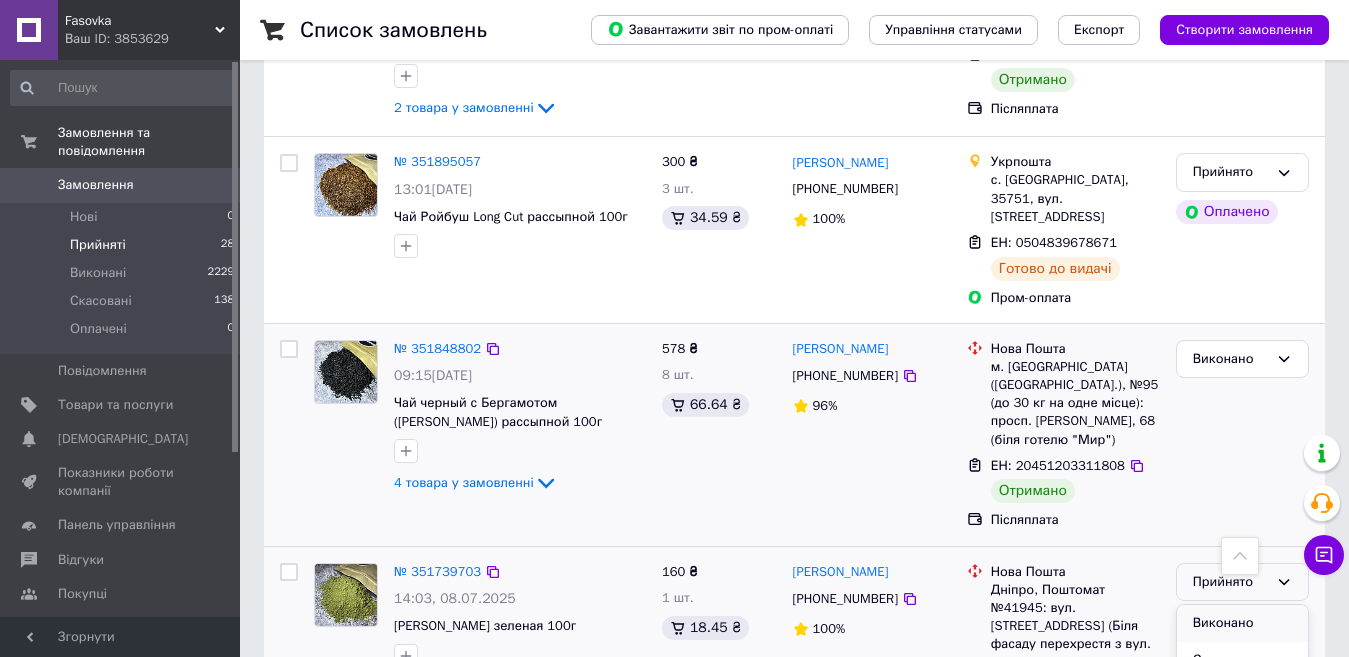 click on "Виконано" at bounding box center [1242, 623] 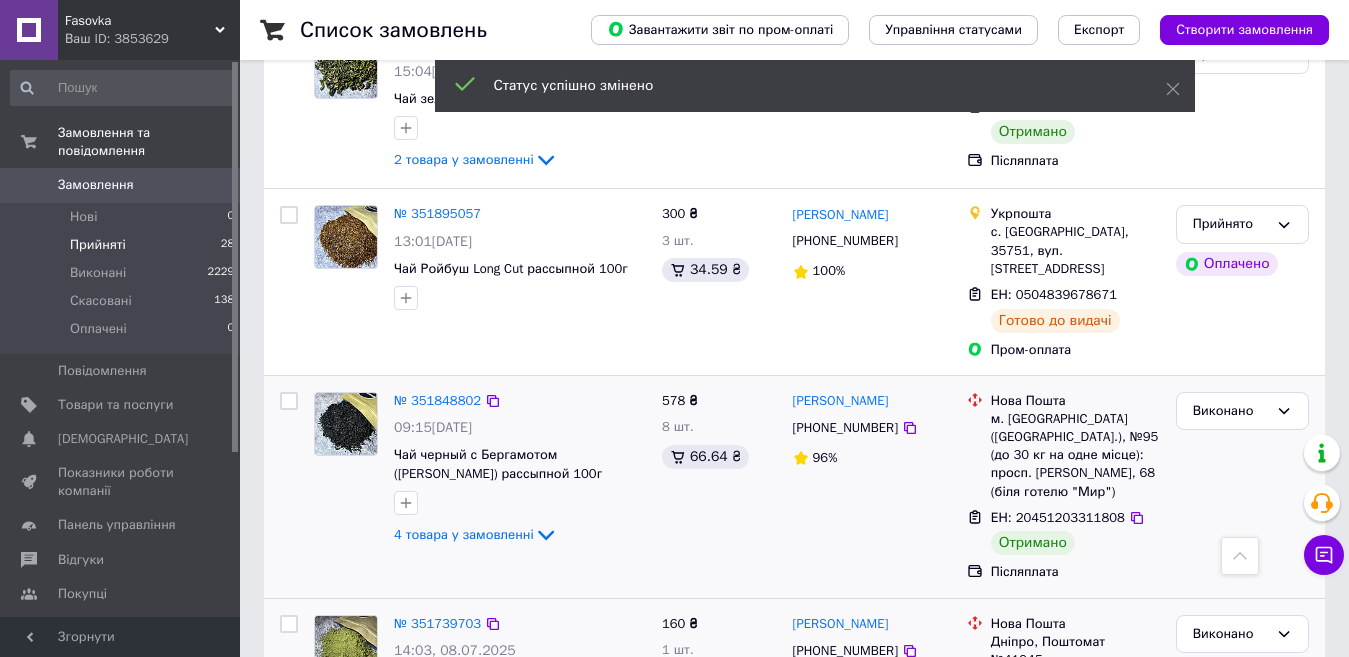 scroll, scrollTop: 3719, scrollLeft: 0, axis: vertical 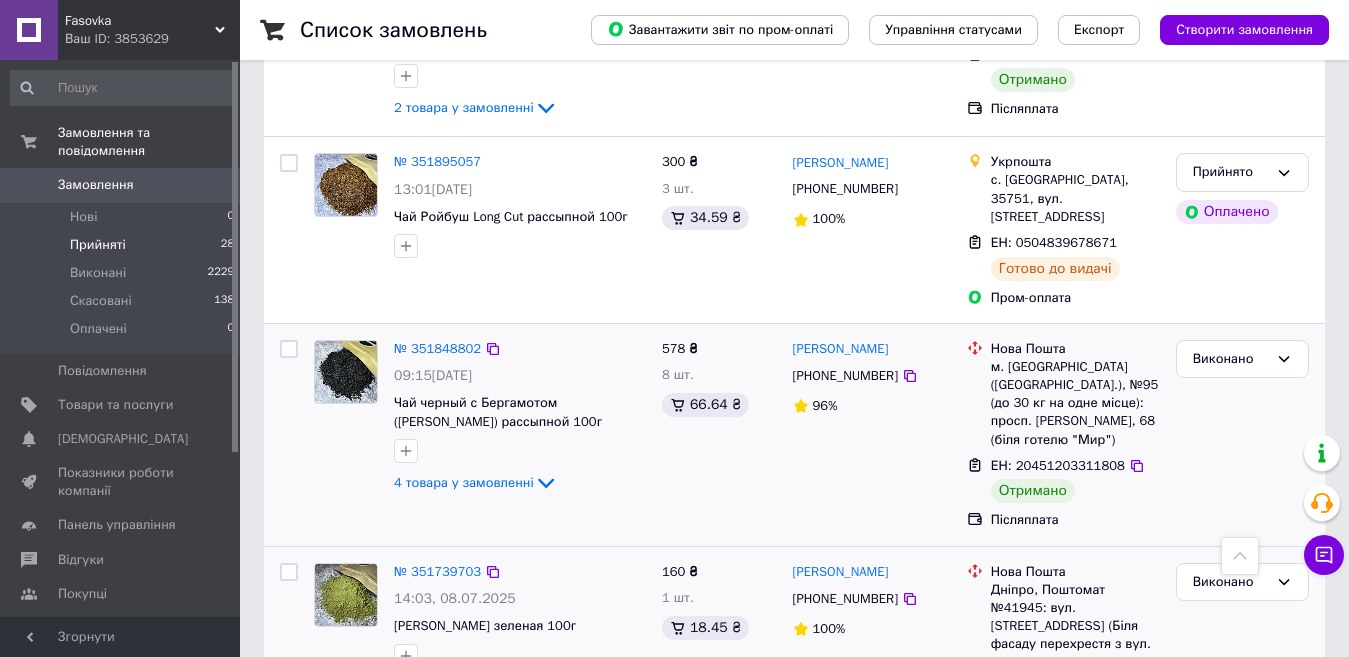 click on "2" at bounding box center (327, 814) 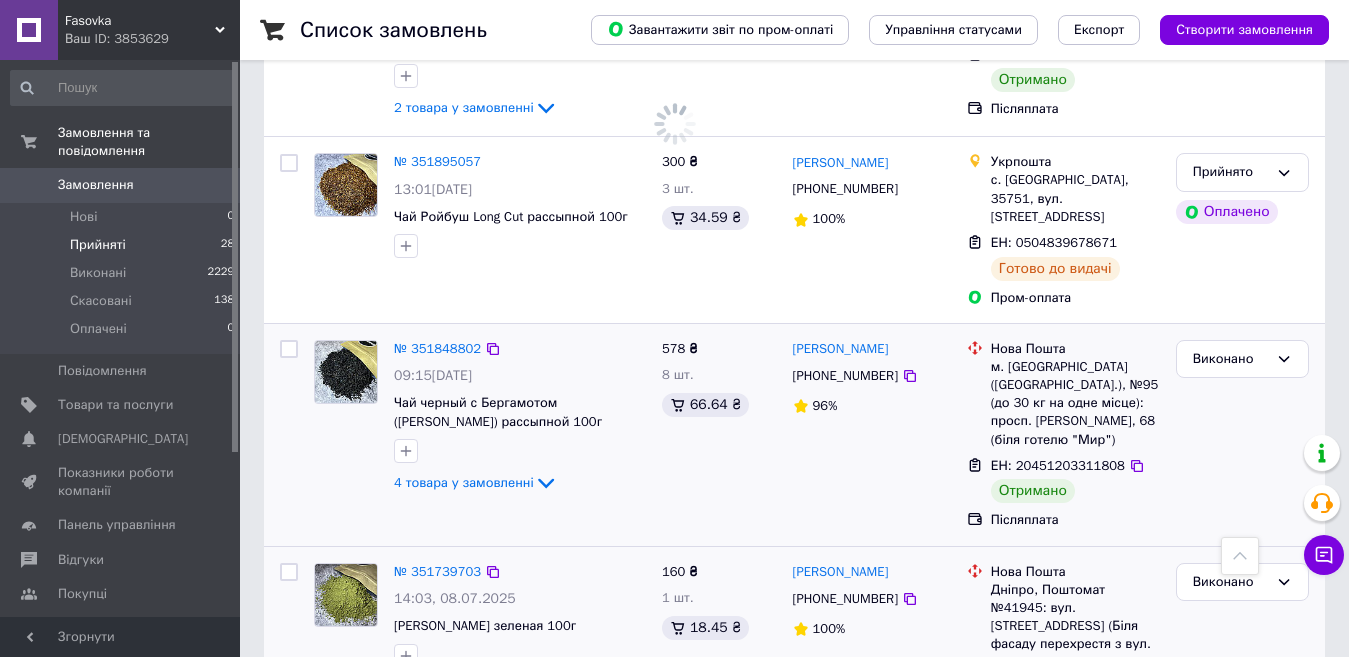 scroll, scrollTop: 0, scrollLeft: 0, axis: both 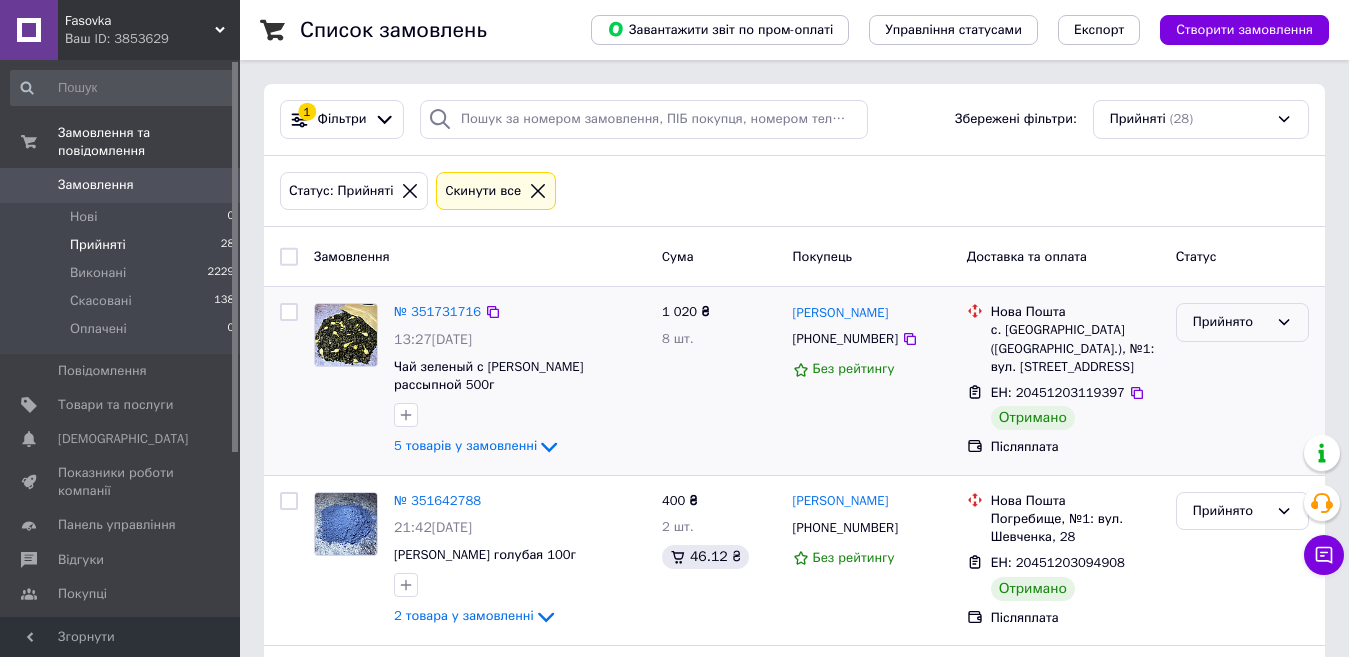 click on "Прийнято" at bounding box center (1230, 322) 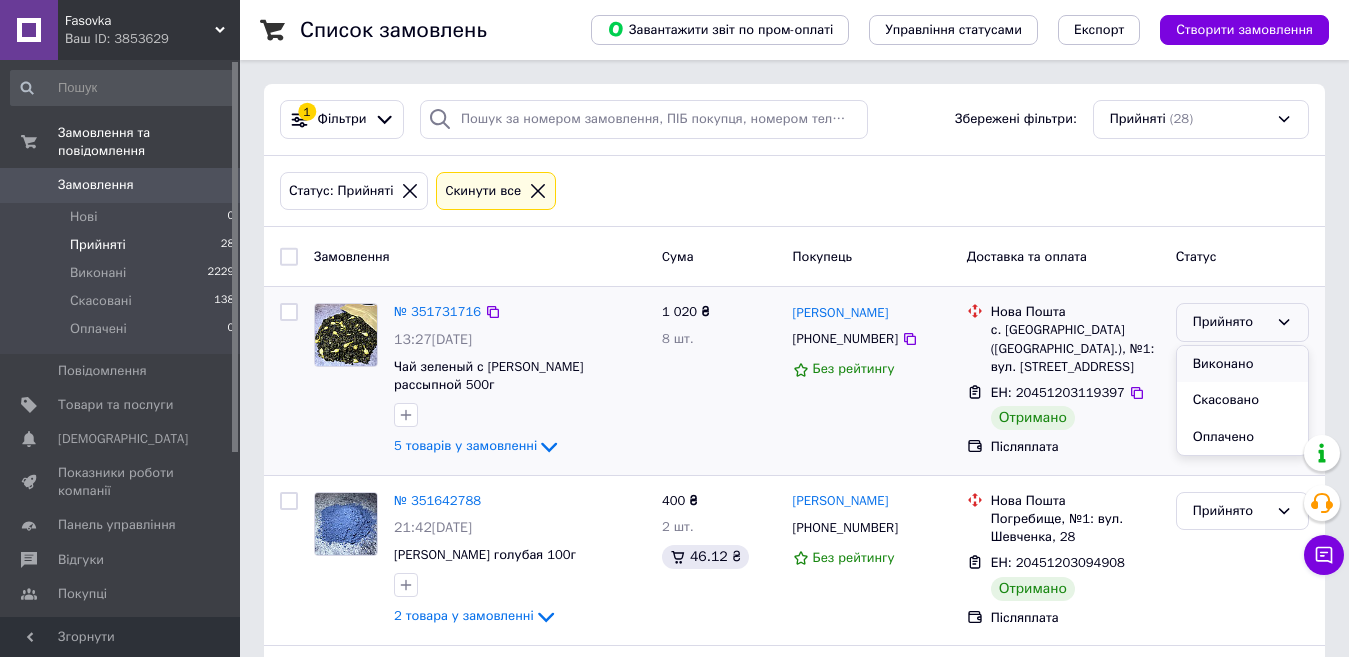 click on "Виконано" at bounding box center [1242, 364] 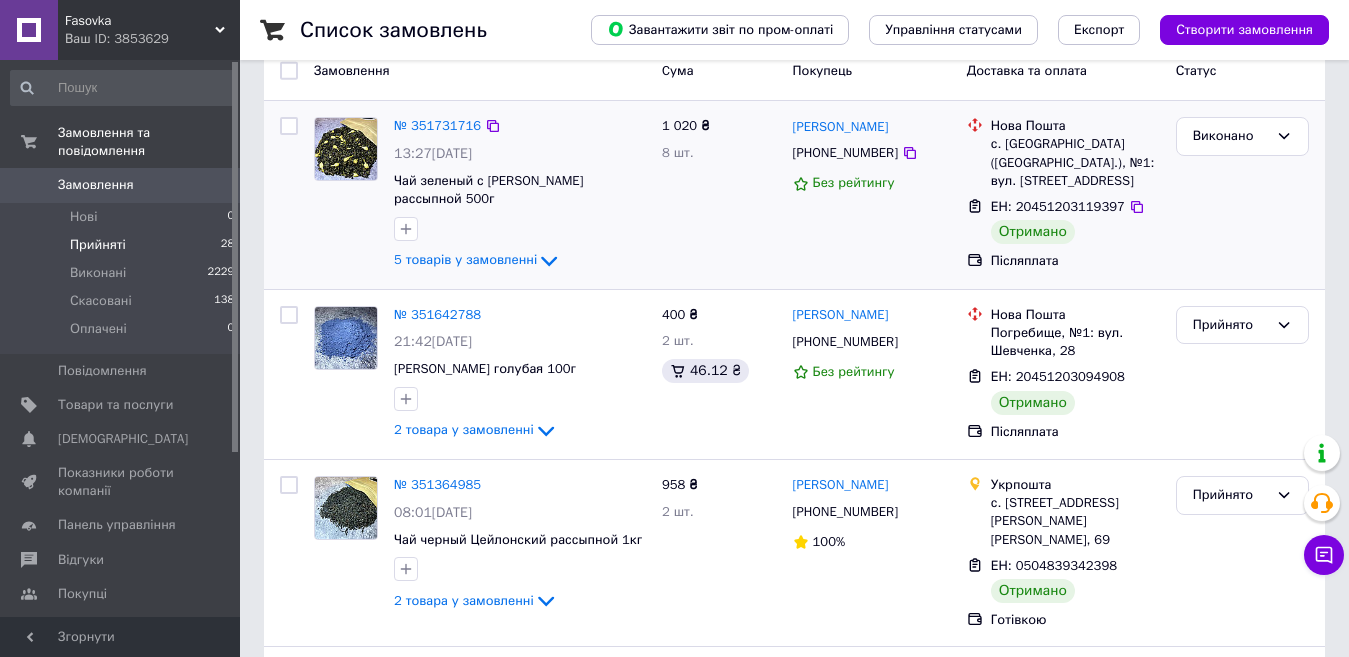 scroll, scrollTop: 197, scrollLeft: 0, axis: vertical 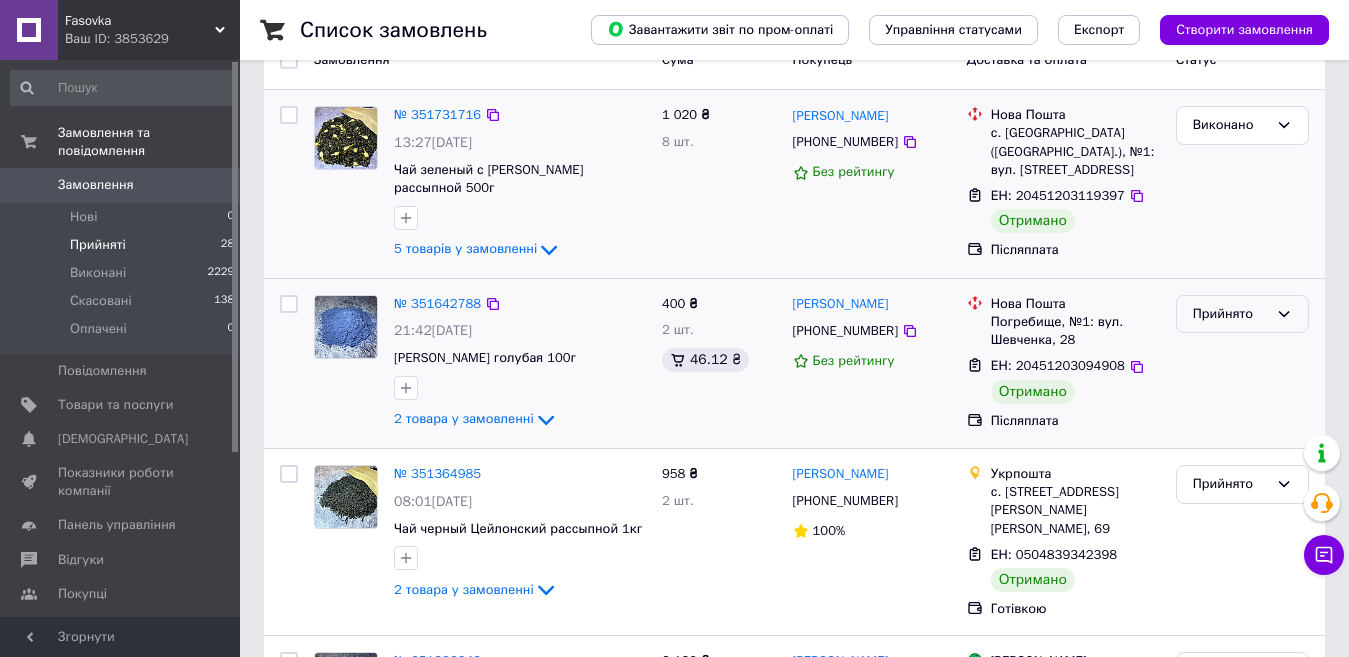 click on "Прийнято" at bounding box center (1230, 314) 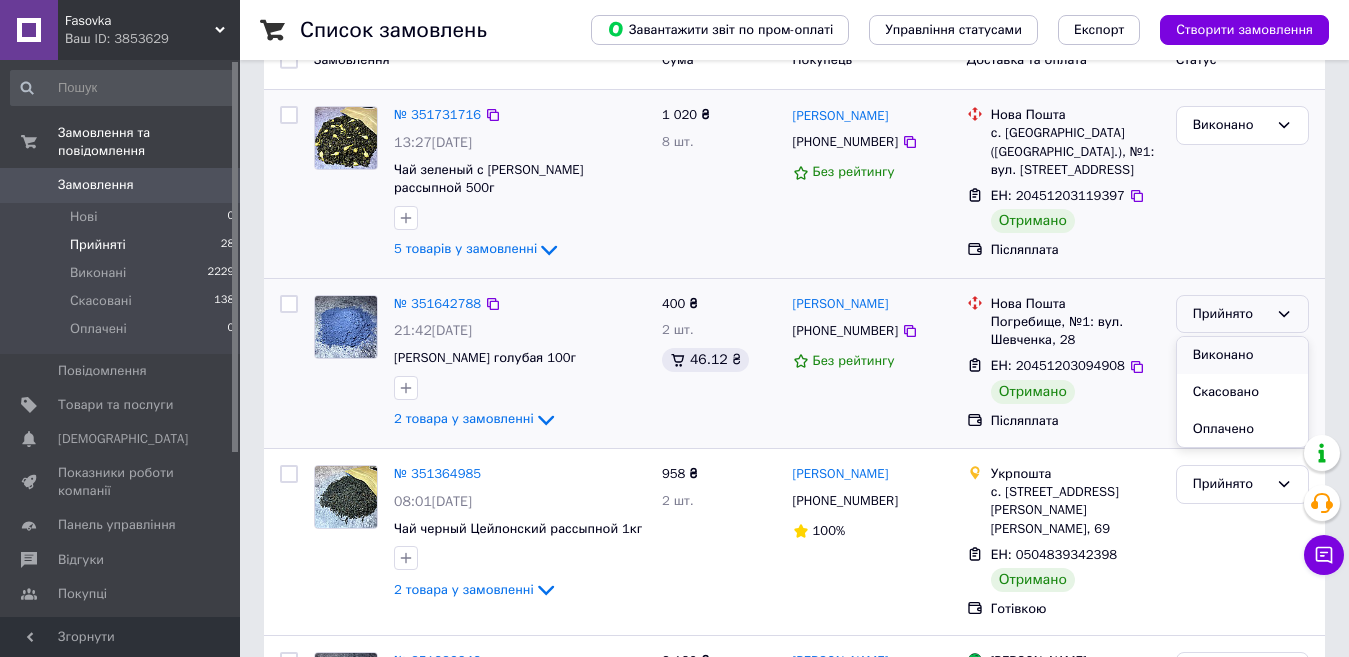 click on "Виконано" at bounding box center (1242, 355) 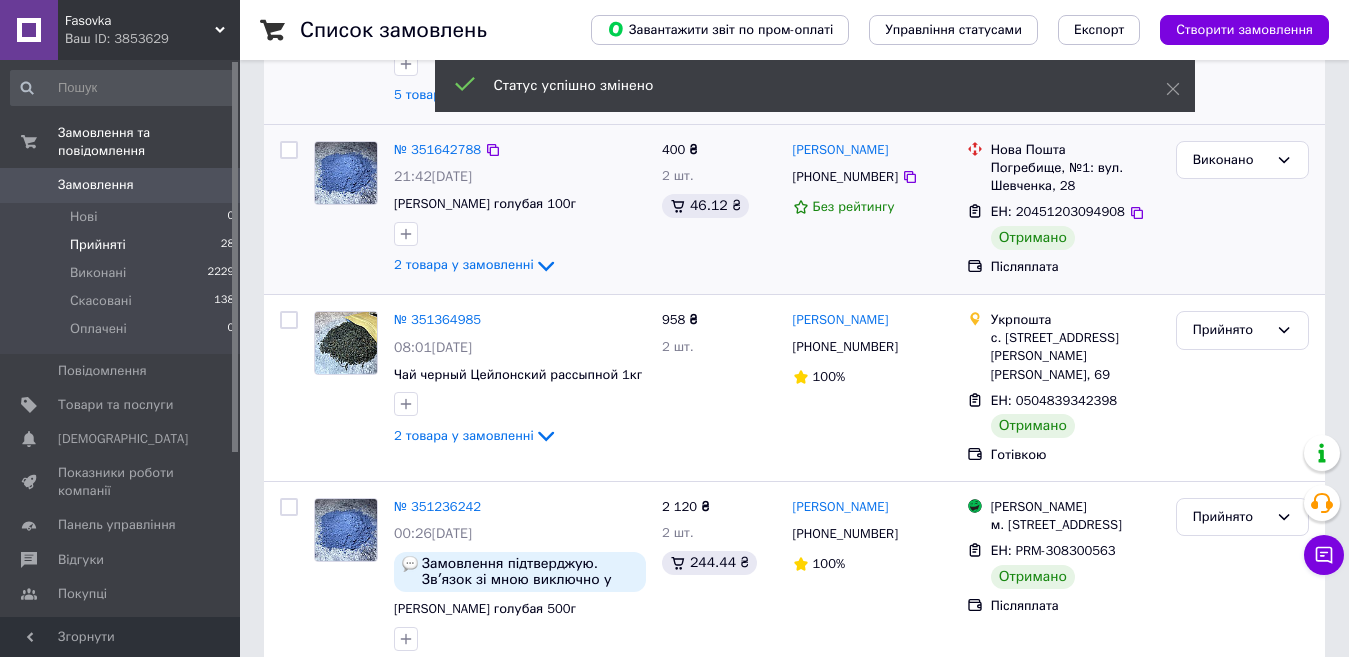 scroll, scrollTop: 371, scrollLeft: 0, axis: vertical 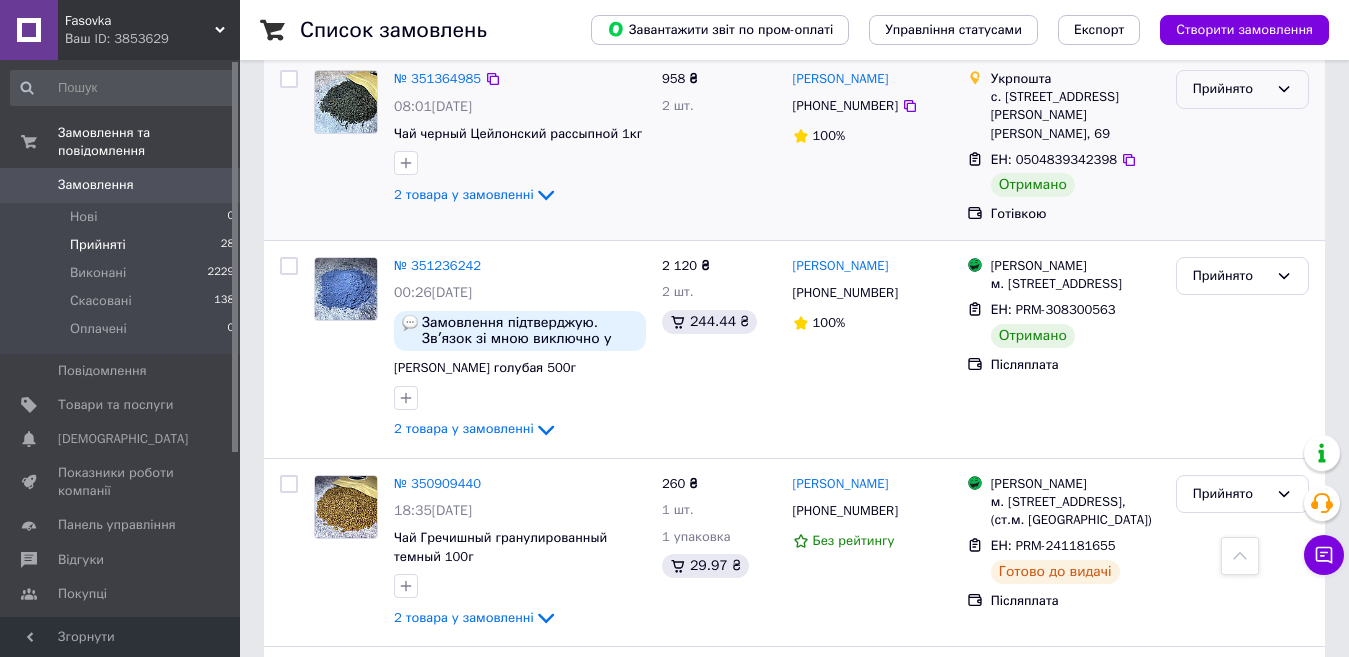 click 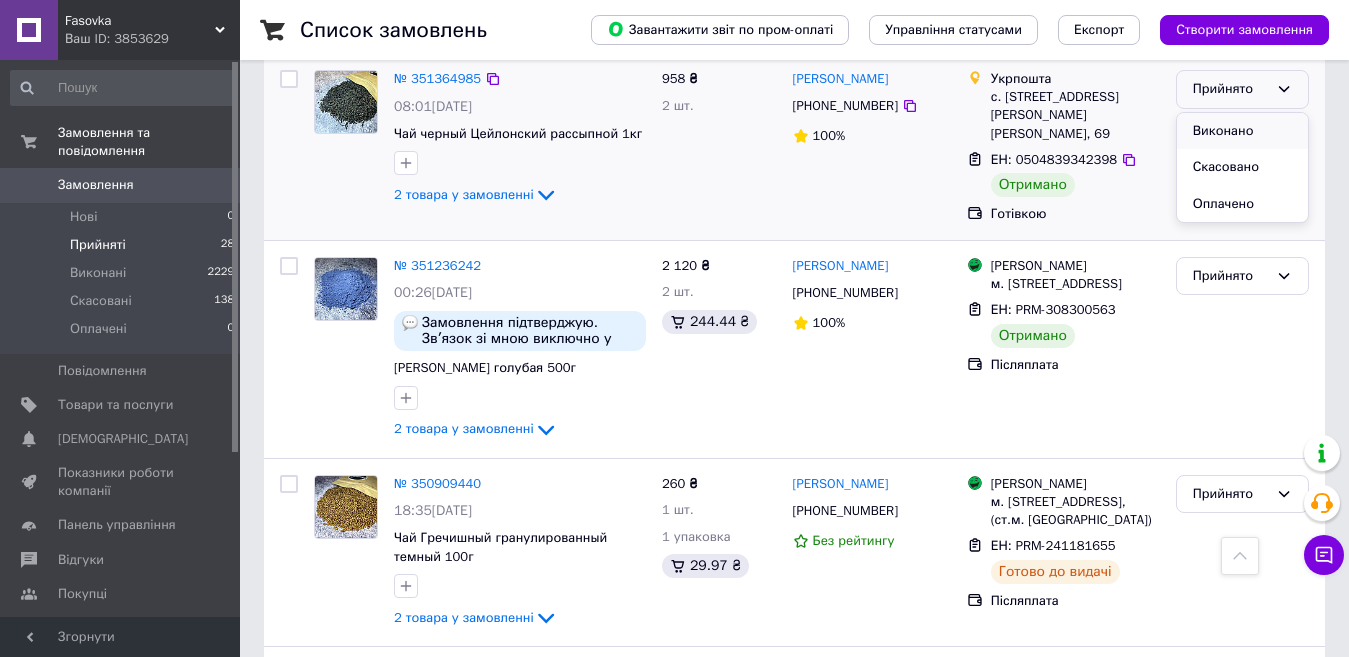 click on "Виконано" at bounding box center [1242, 131] 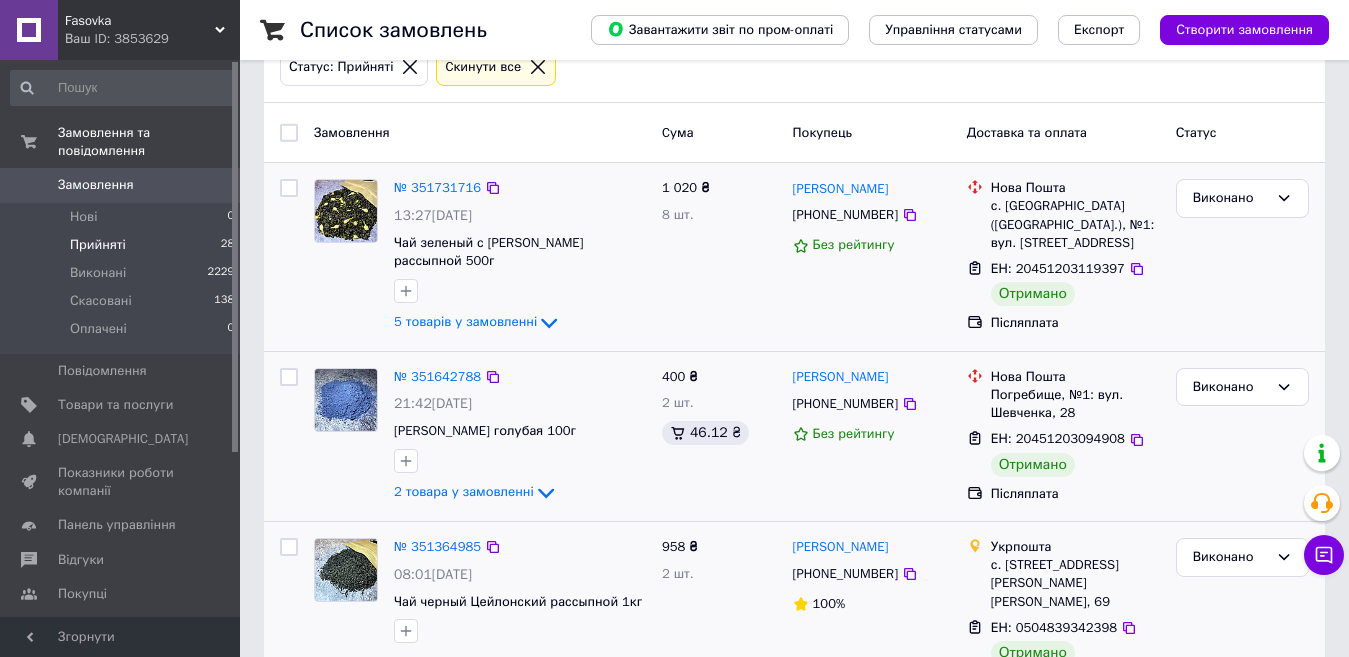 scroll, scrollTop: 0, scrollLeft: 0, axis: both 